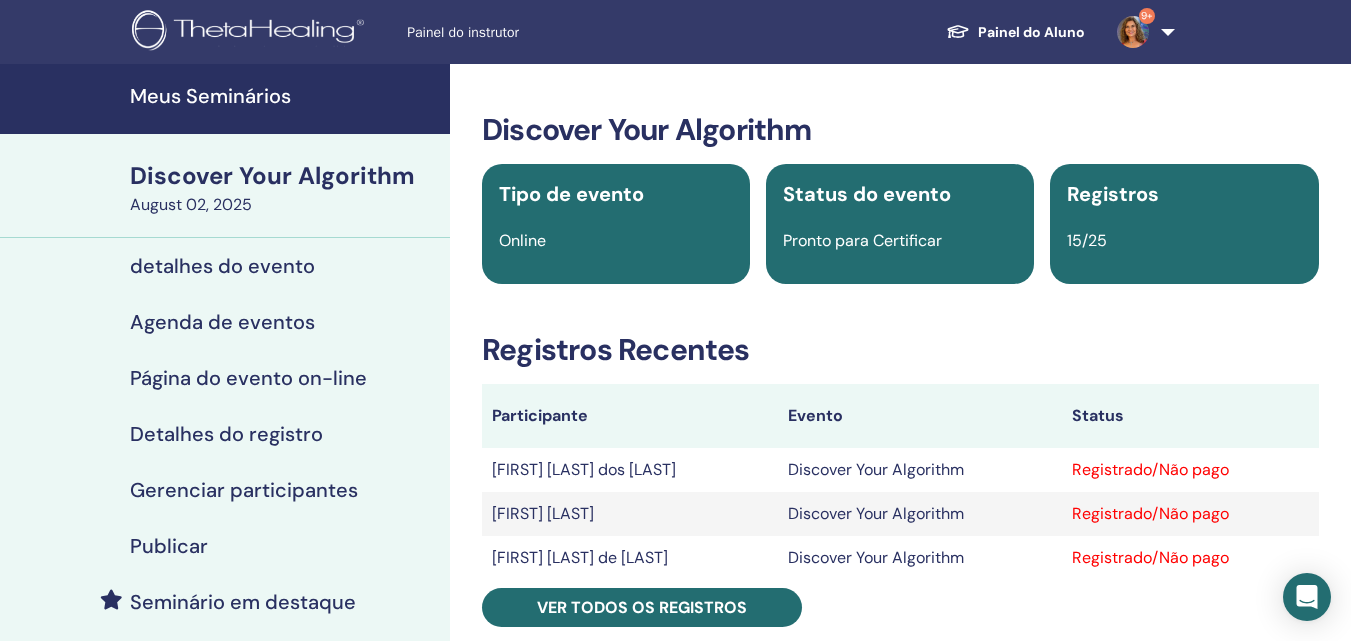 scroll, scrollTop: 200, scrollLeft: 0, axis: vertical 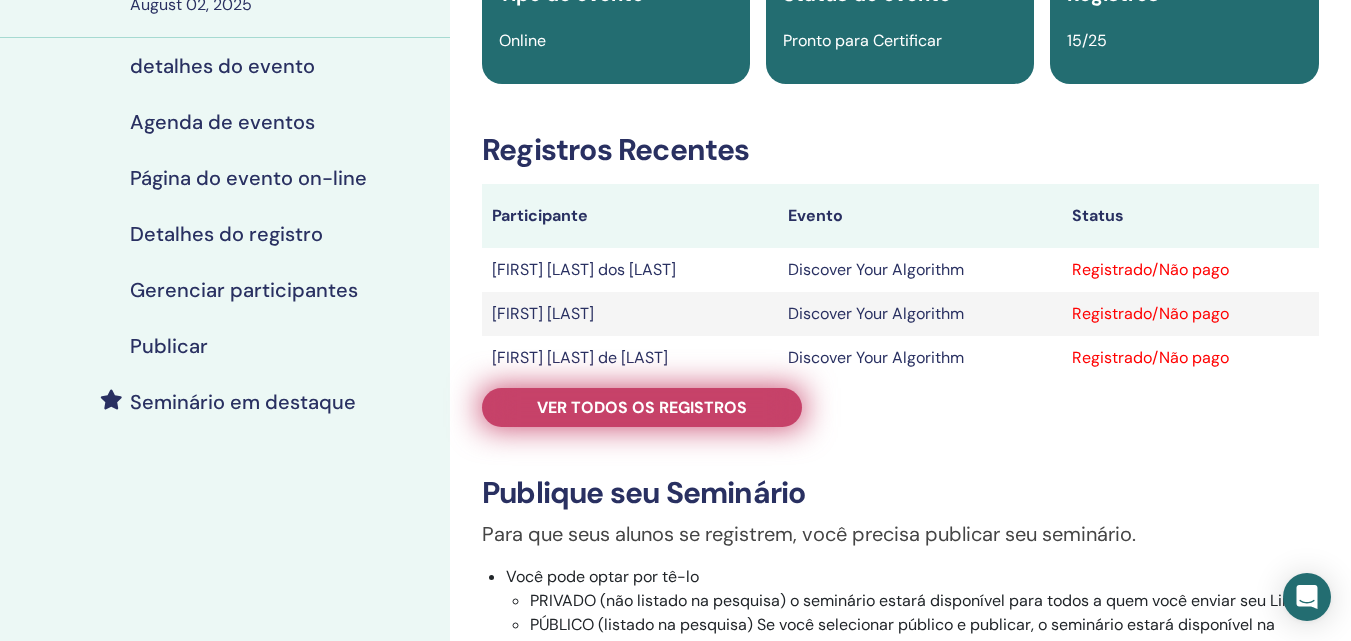 click on "Ver todos os registros" at bounding box center (642, 407) 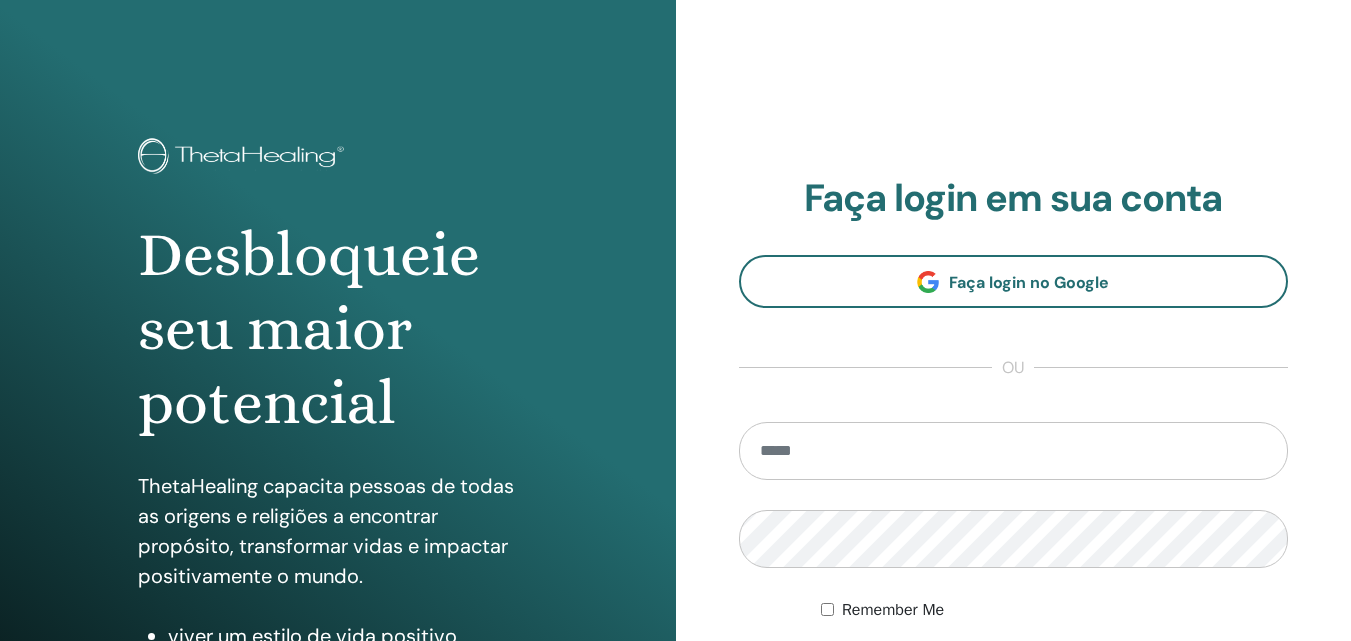 scroll, scrollTop: 200, scrollLeft: 0, axis: vertical 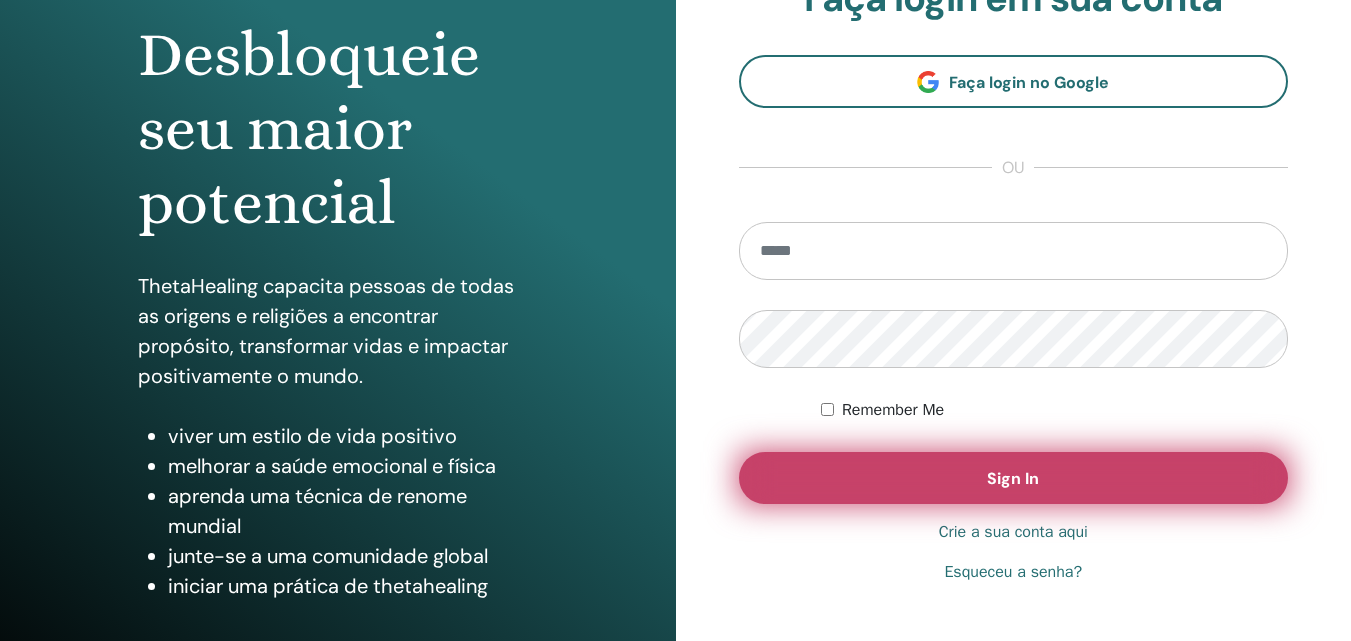 type on "**********" 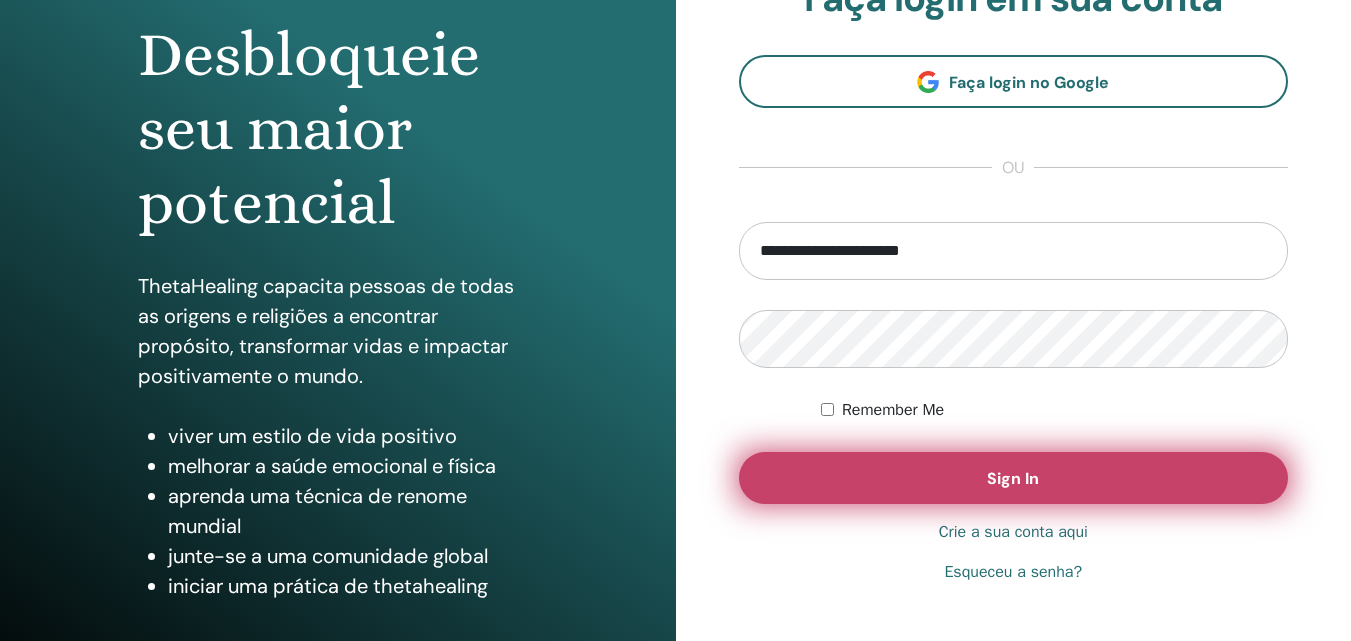 click on "Sign In" at bounding box center [1014, 478] 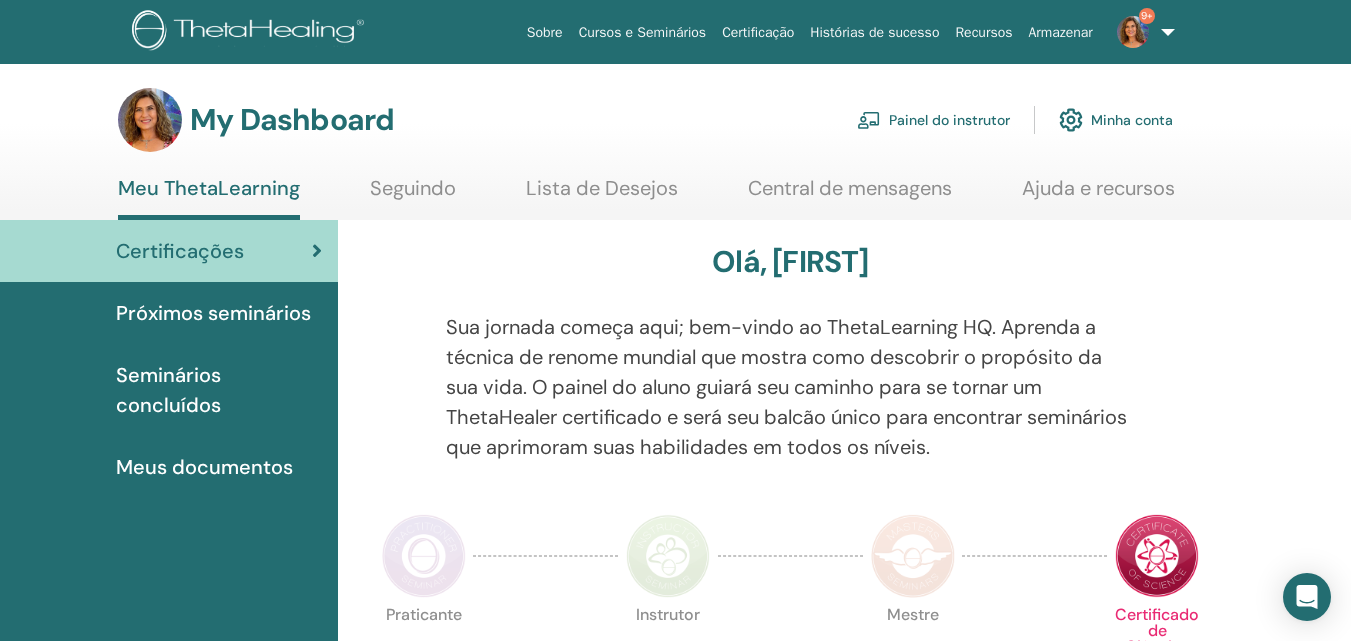 scroll, scrollTop: 0, scrollLeft: 0, axis: both 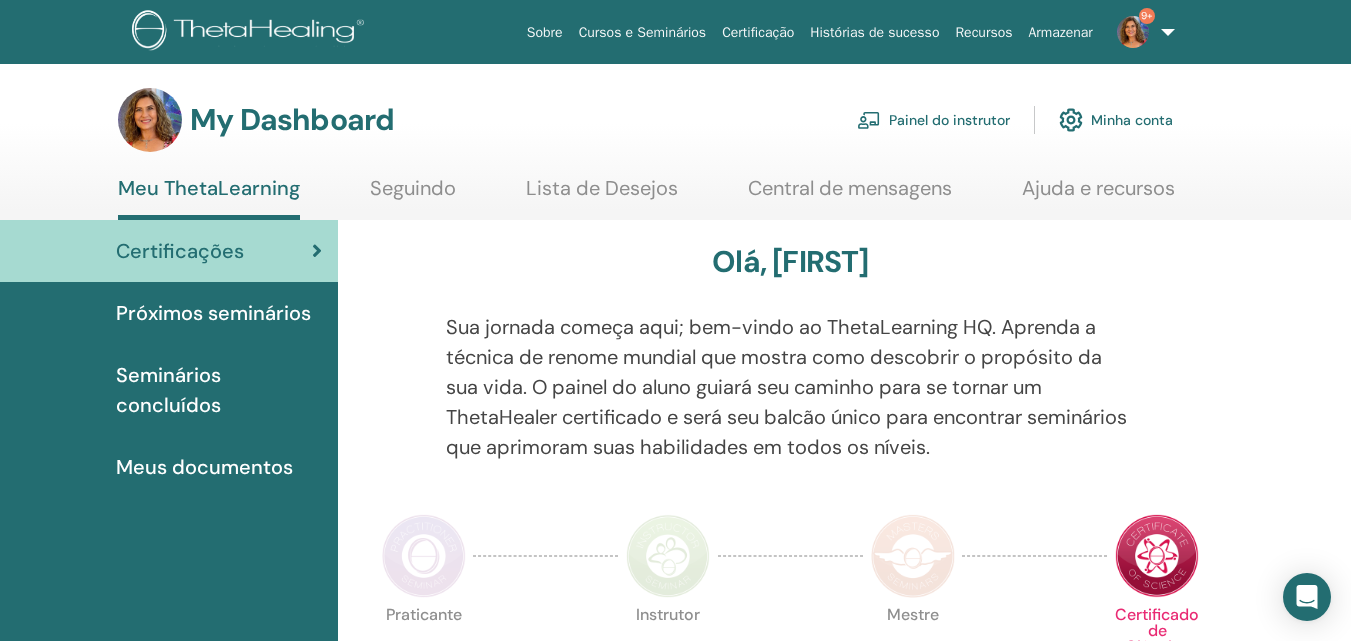 click on "Painel do instrutor" at bounding box center (933, 120) 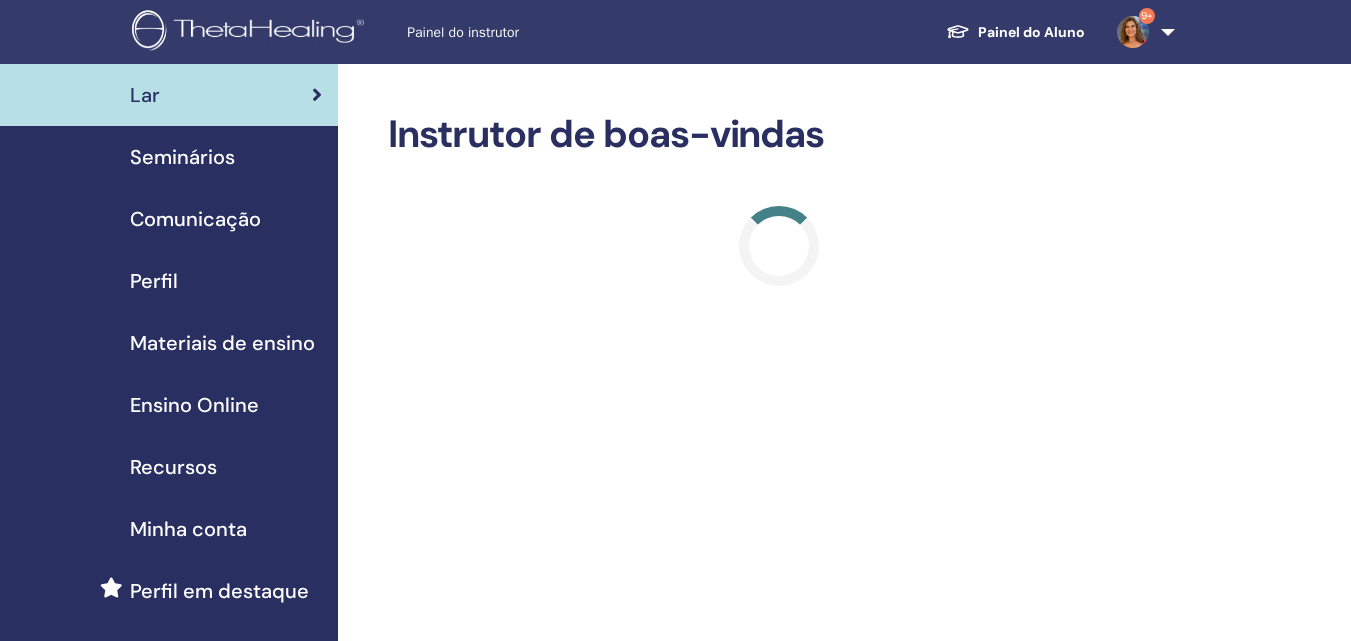 scroll, scrollTop: 0, scrollLeft: 0, axis: both 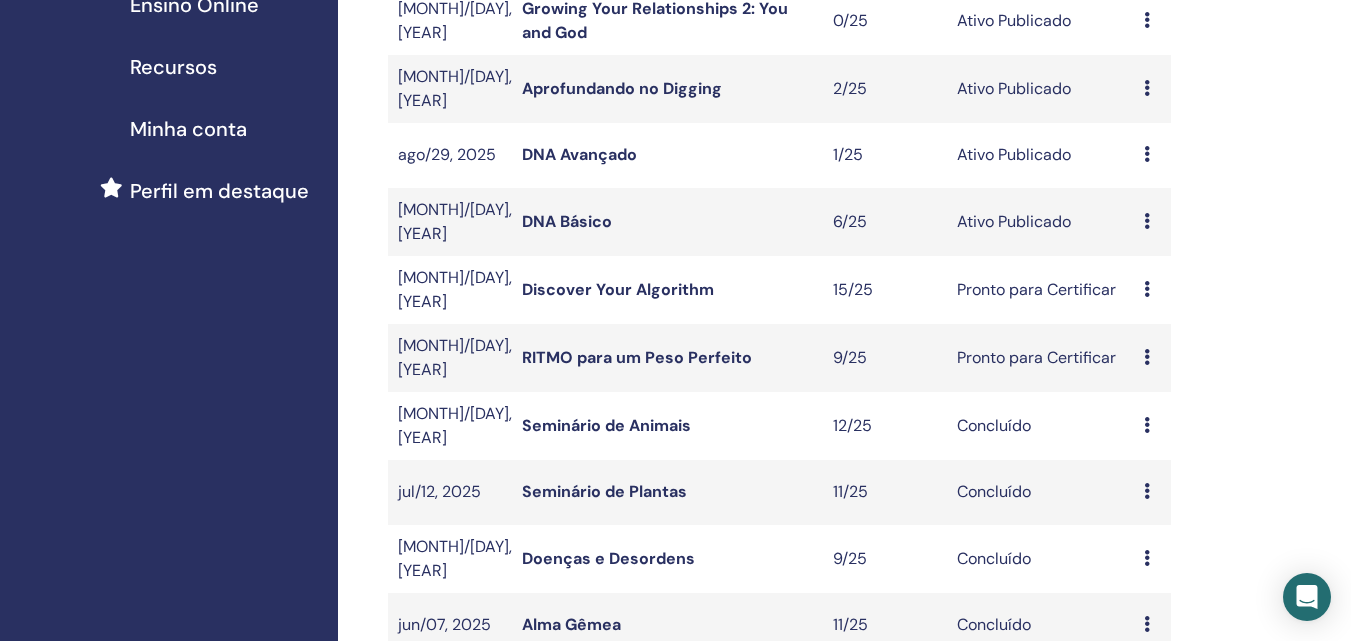 click on "Discover Your Algorithm" at bounding box center [618, 289] 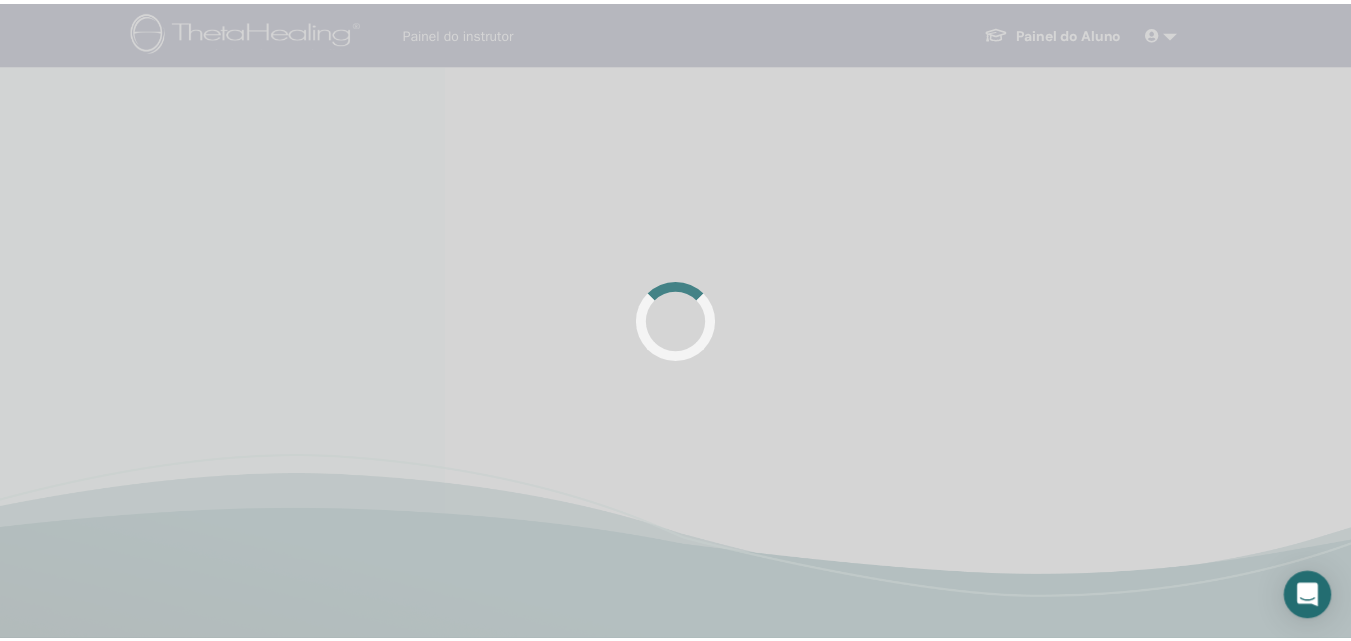 scroll, scrollTop: 0, scrollLeft: 0, axis: both 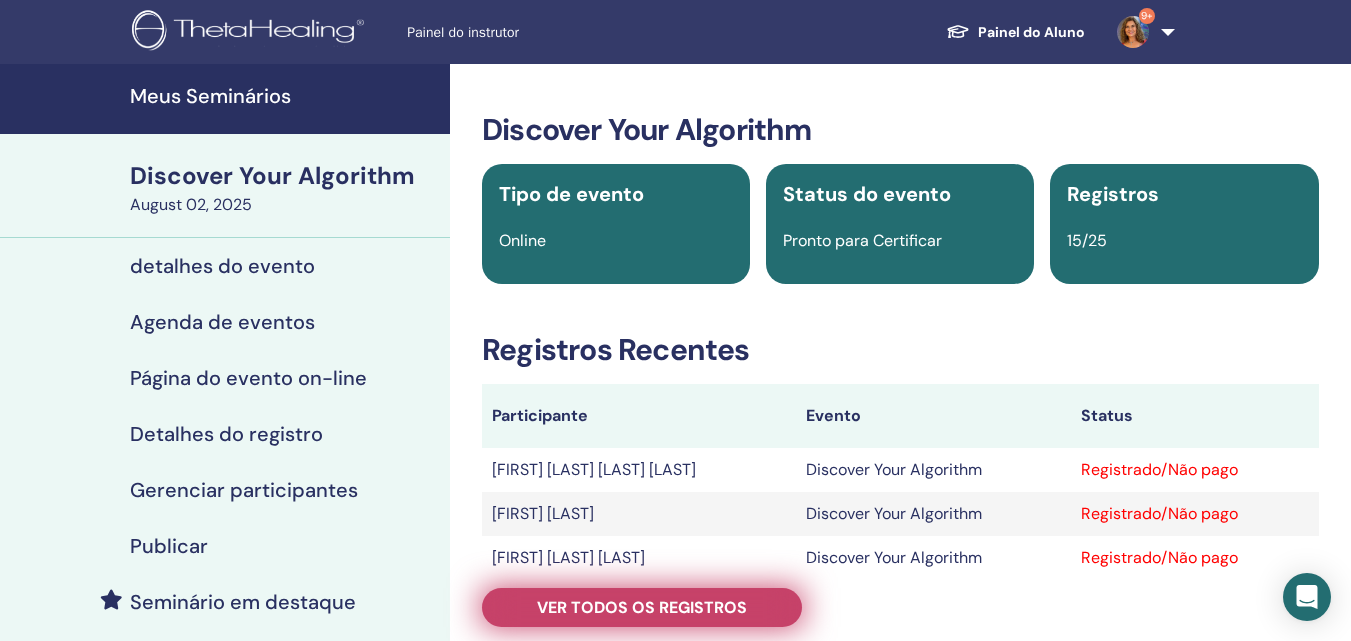 click on "Ver todos os registros" at bounding box center (642, 607) 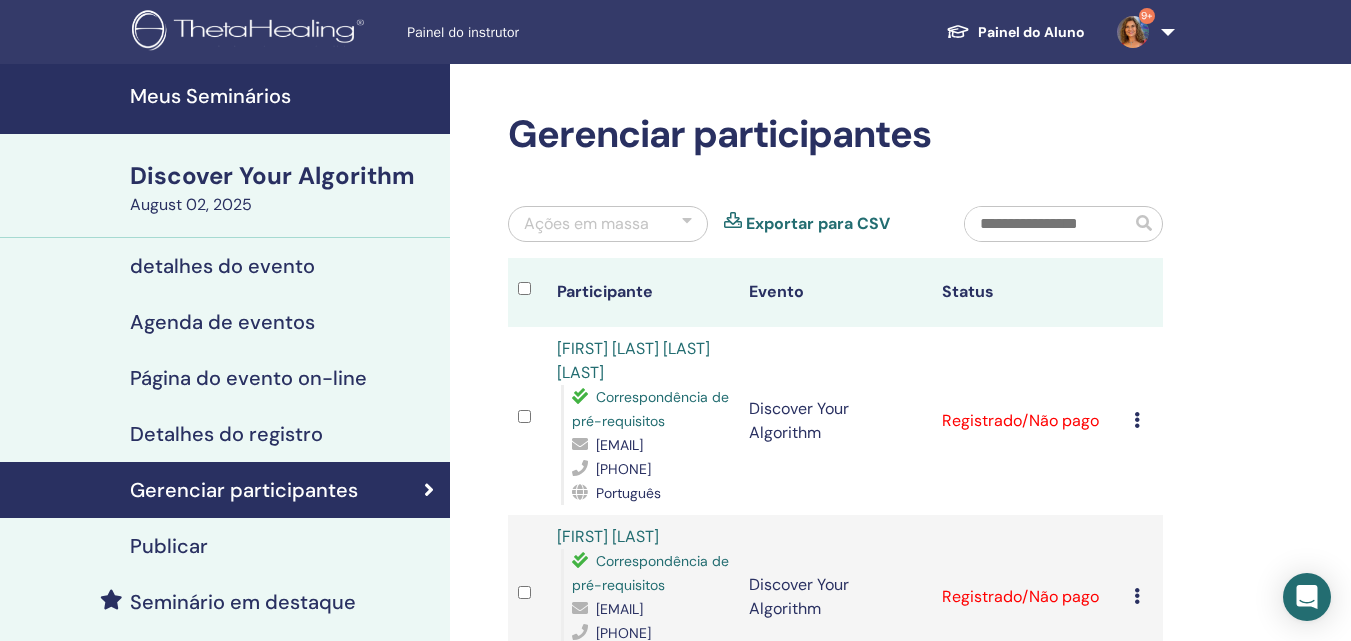 scroll, scrollTop: 200, scrollLeft: 0, axis: vertical 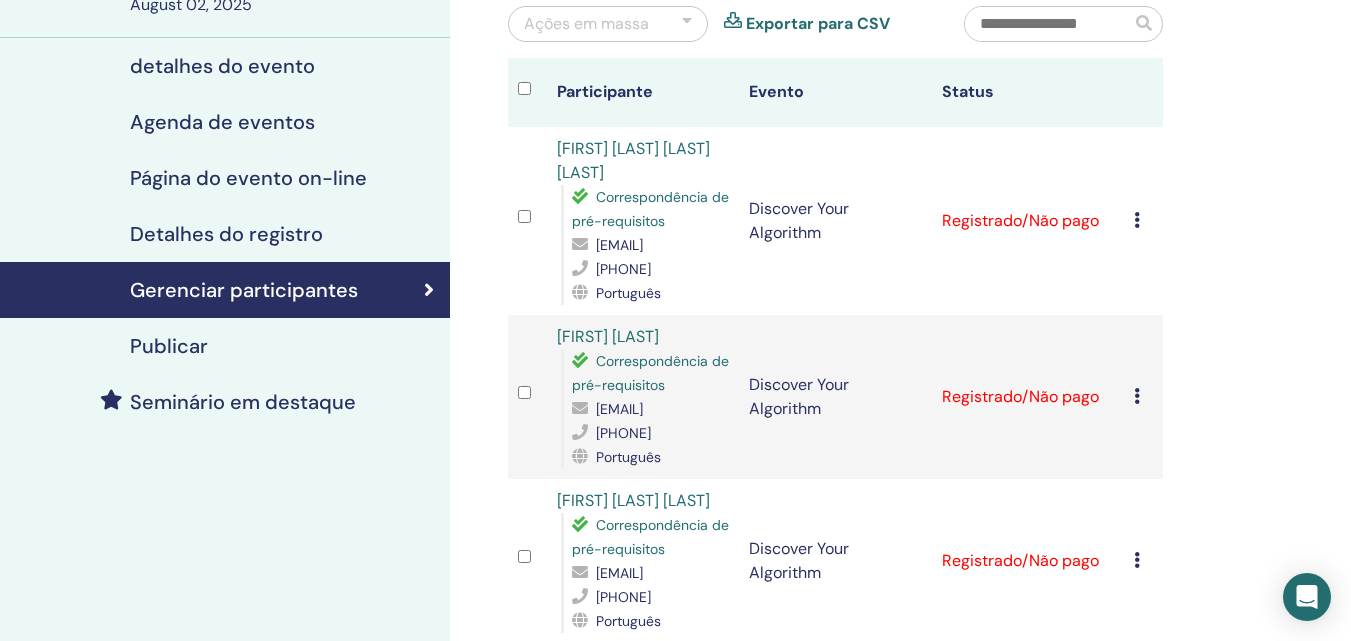 click at bounding box center [1137, 220] 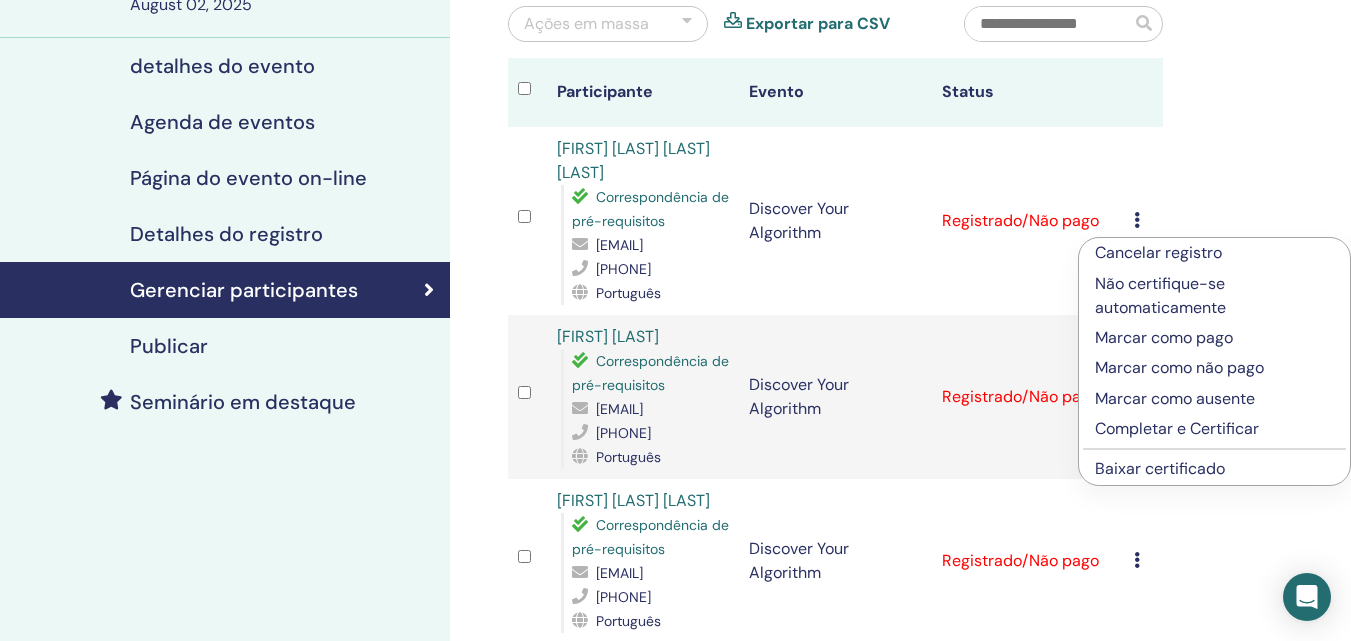 click on "Completar e Certificar" at bounding box center [1214, 429] 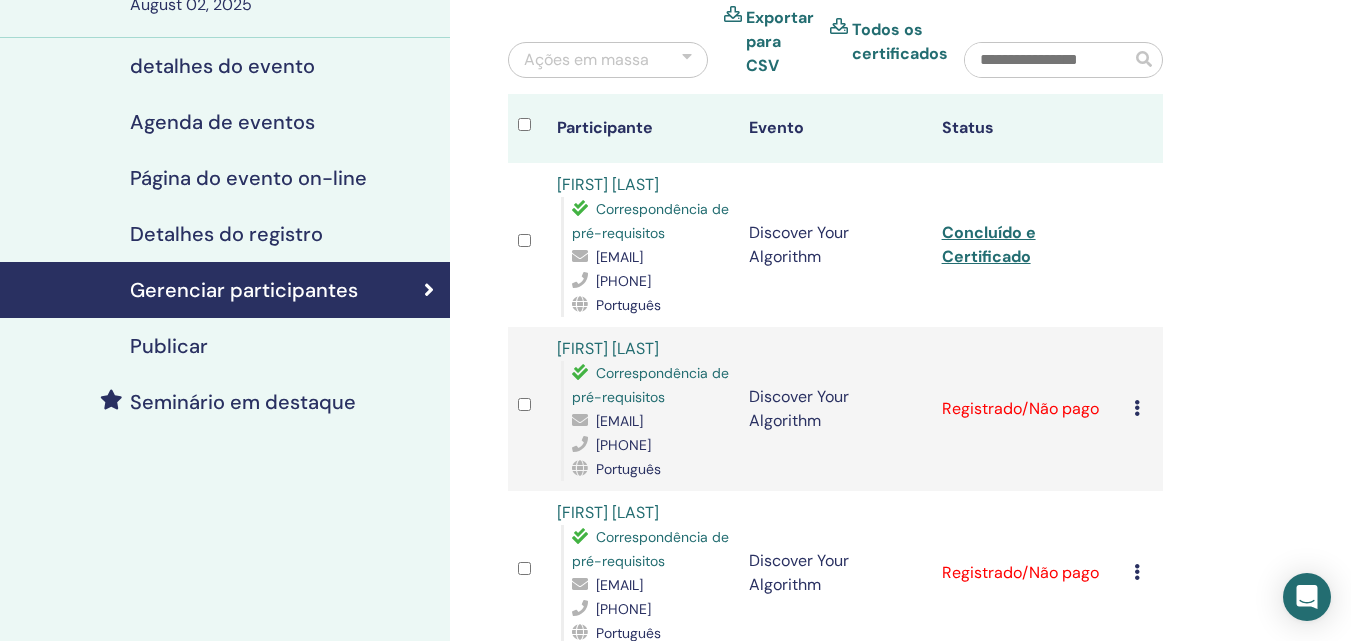 scroll, scrollTop: 300, scrollLeft: 0, axis: vertical 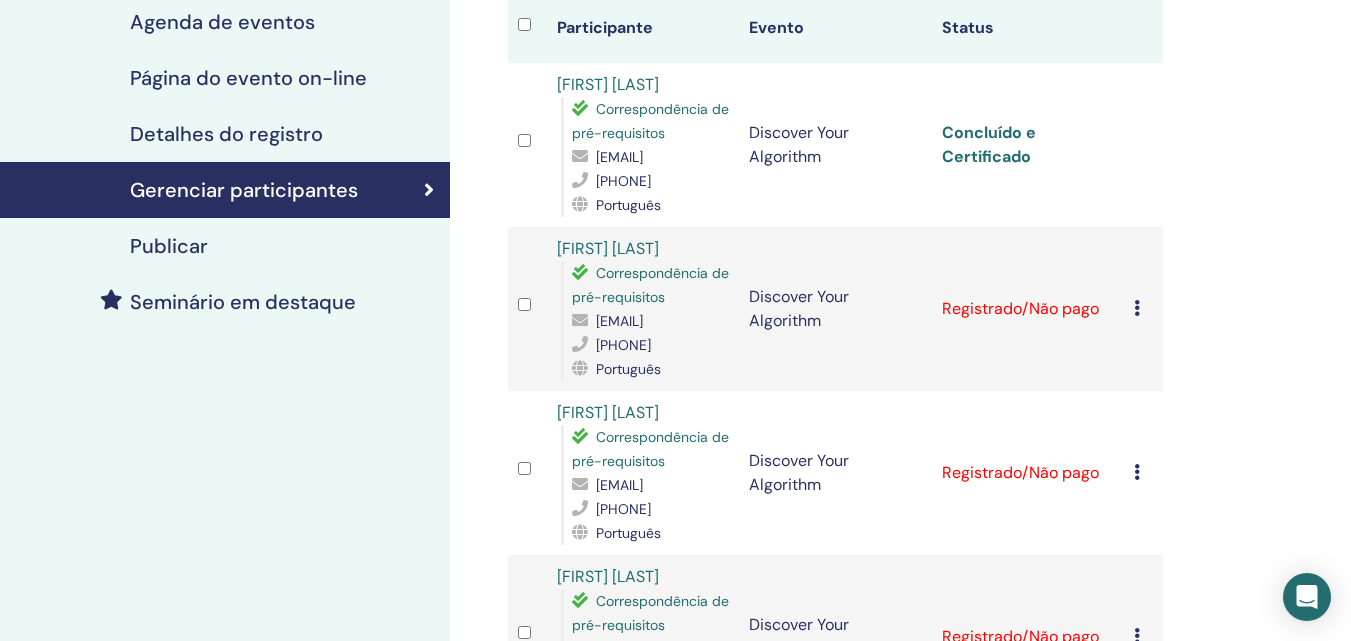 click on "Concluído e Certificado" at bounding box center [989, 144] 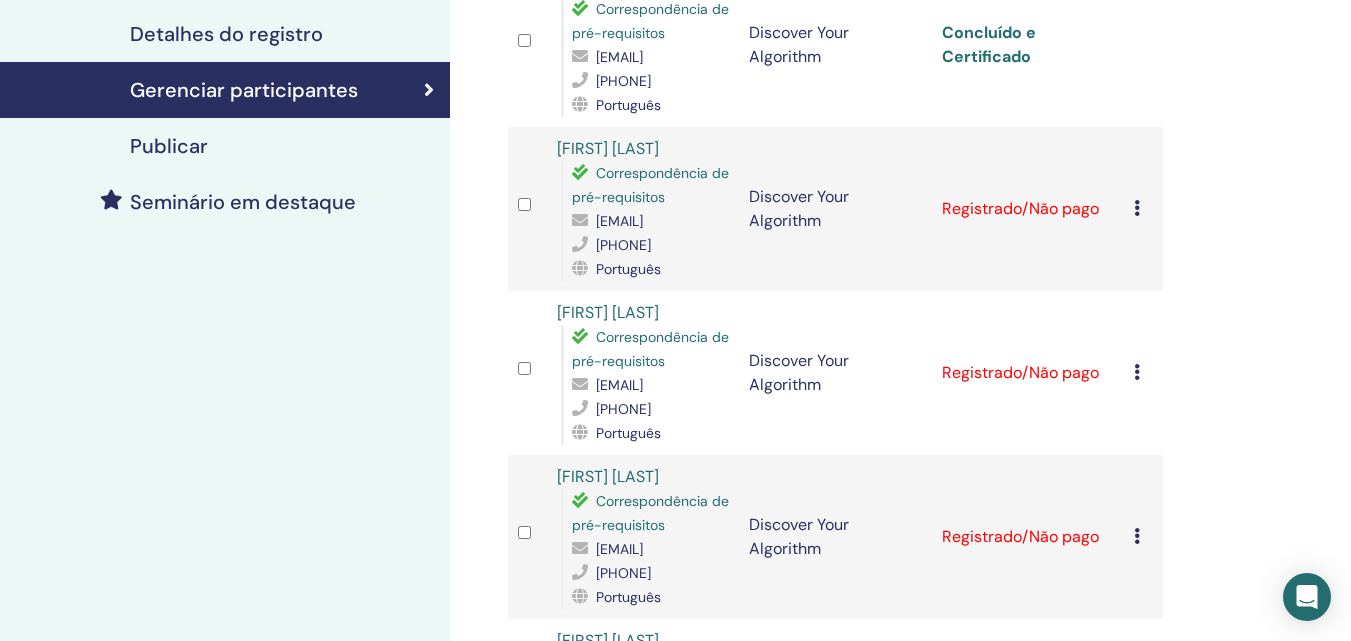 scroll, scrollTop: 500, scrollLeft: 0, axis: vertical 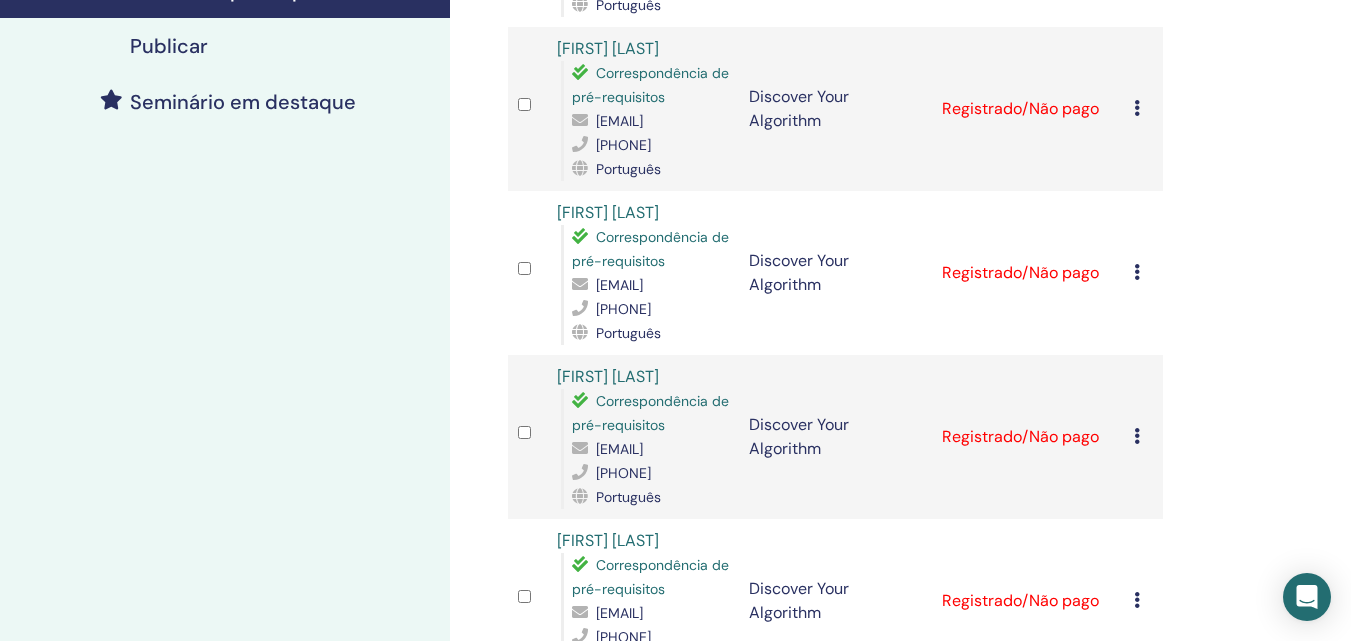 click at bounding box center (1137, 108) 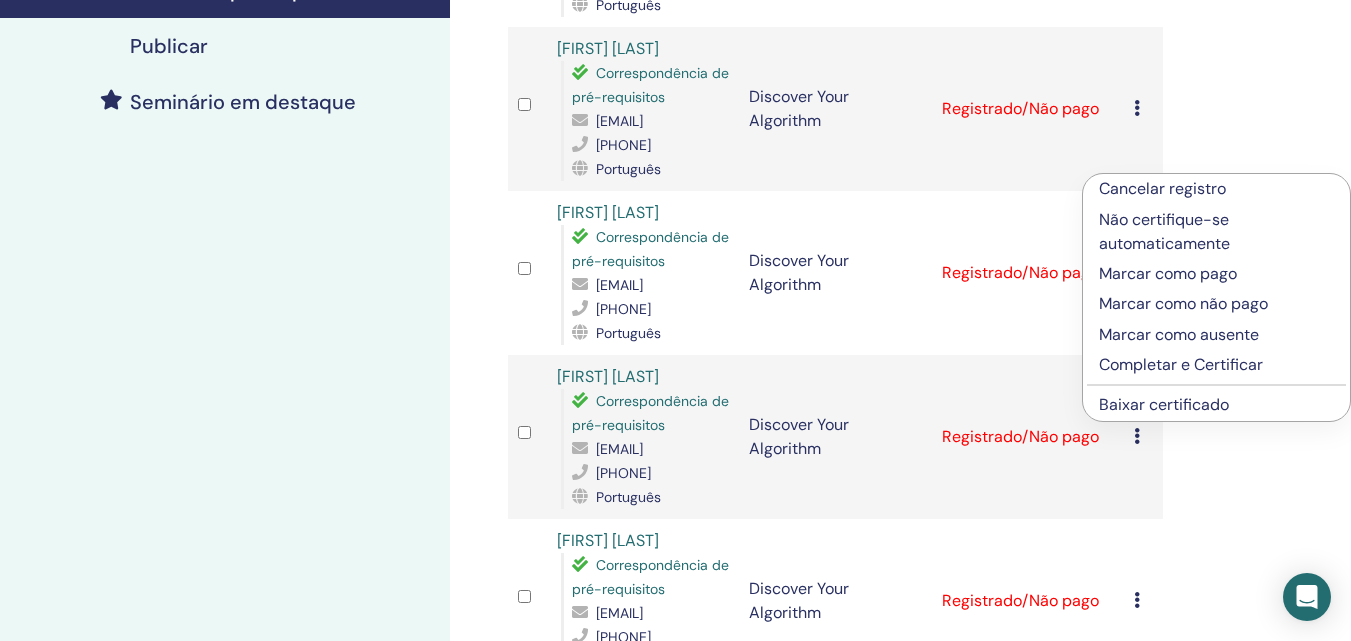 click on "Completar e Certificar" at bounding box center [1216, 365] 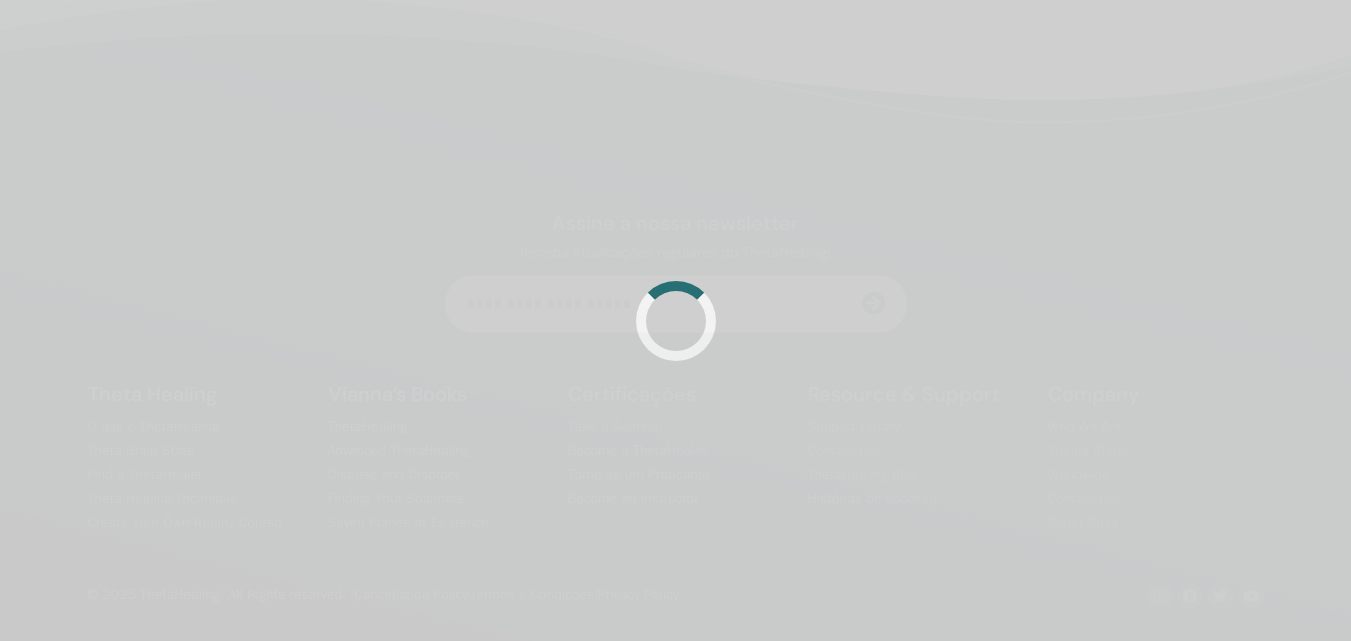 scroll, scrollTop: 476, scrollLeft: 0, axis: vertical 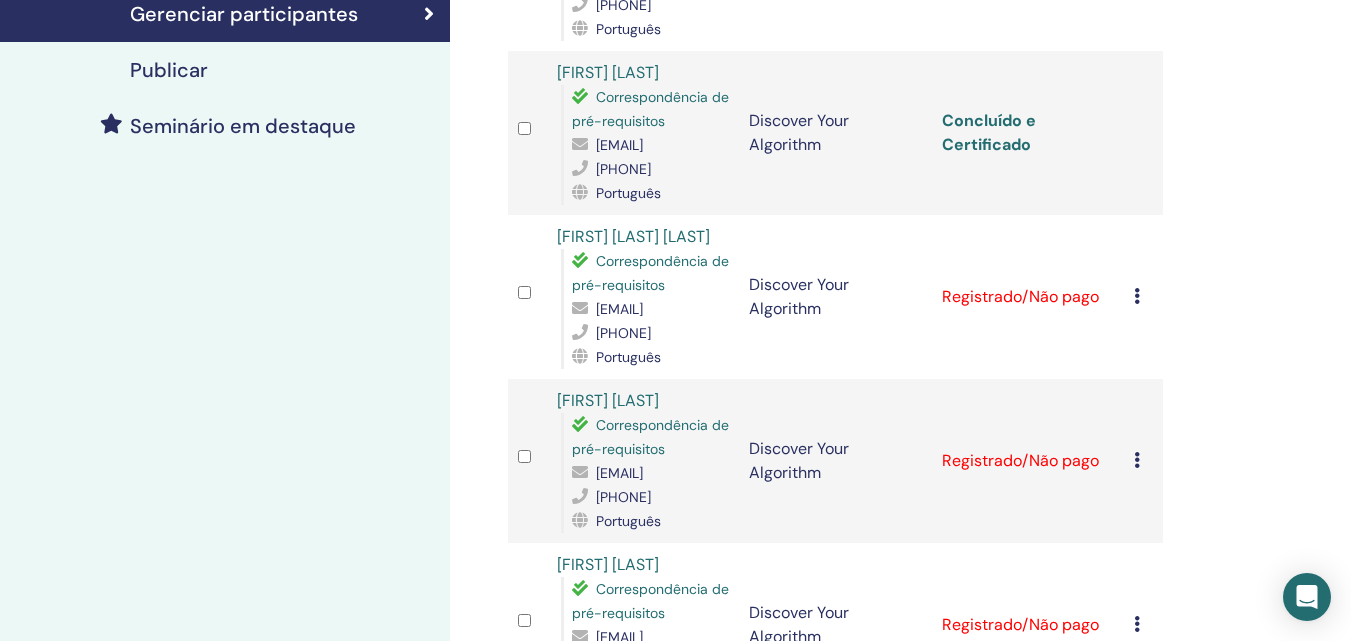 click on "Concluído e Certificado" at bounding box center (989, 132) 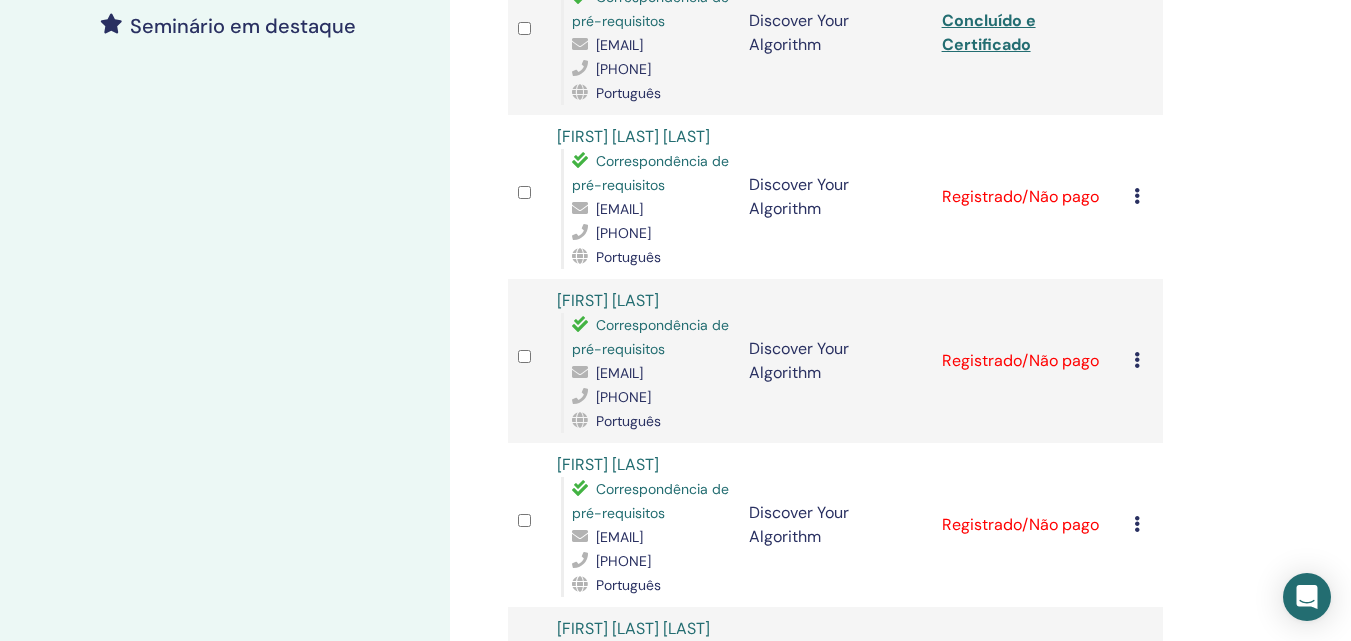 click at bounding box center (1137, 196) 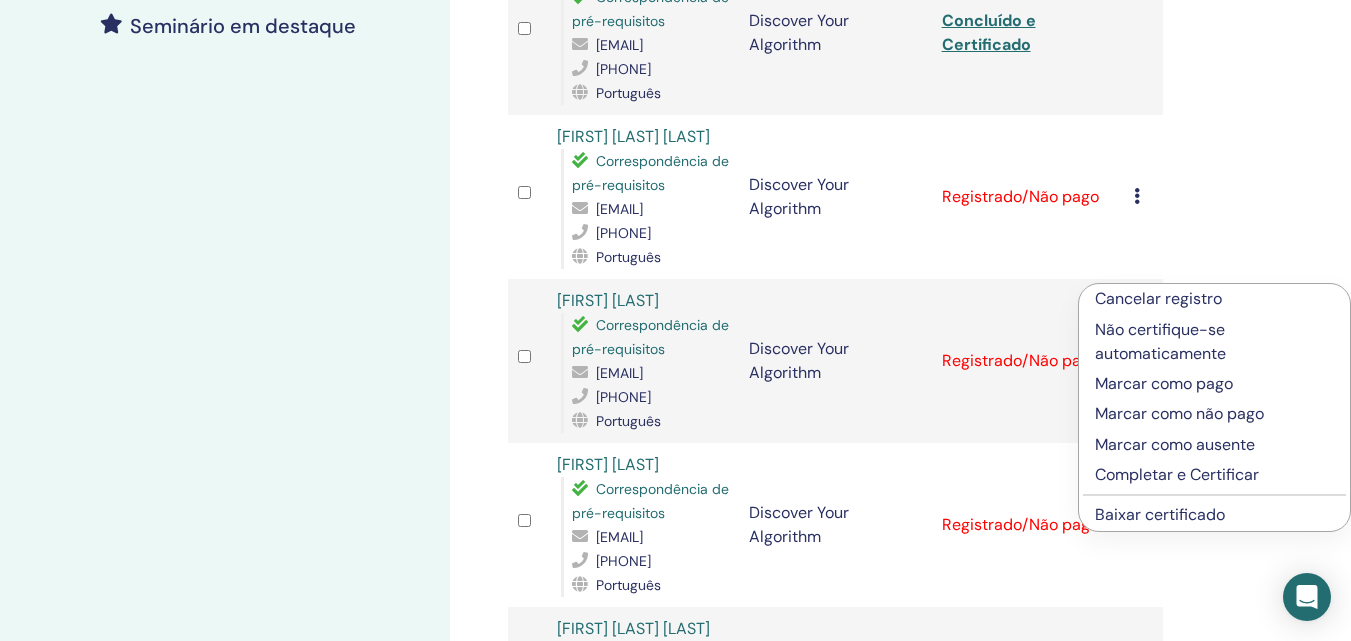 click on "Completar e Certificar" at bounding box center [1214, 475] 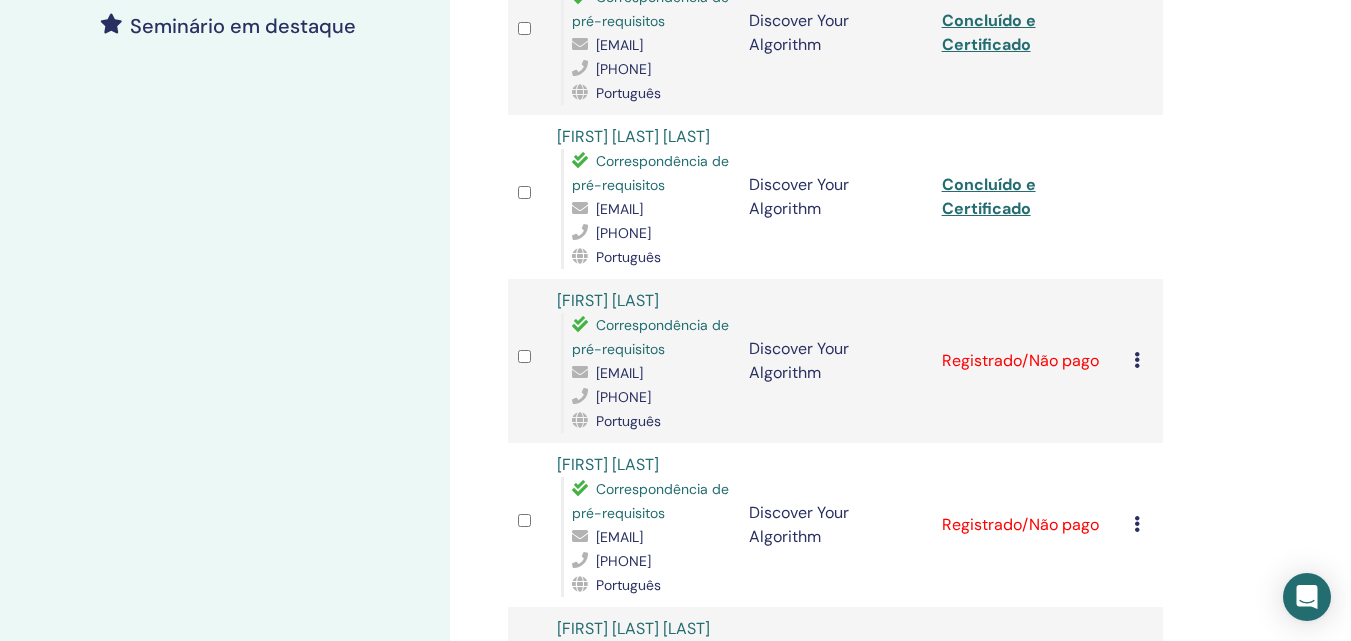 scroll, scrollTop: 676, scrollLeft: 0, axis: vertical 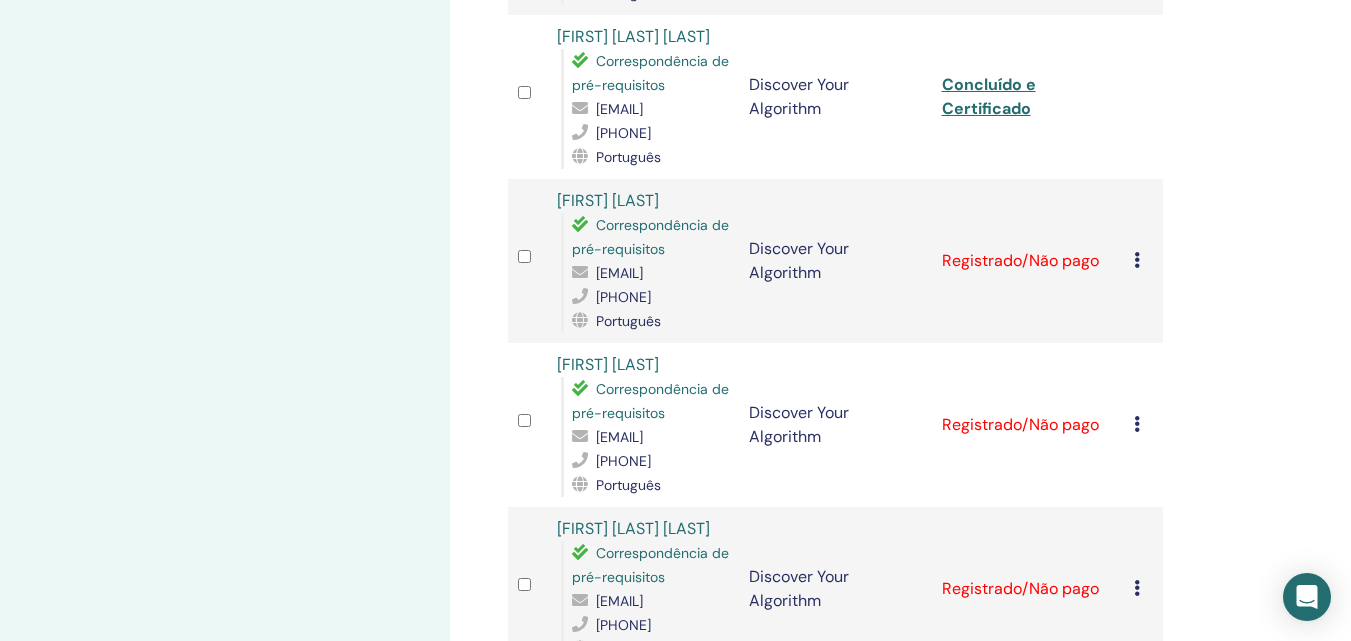click at bounding box center [1137, 260] 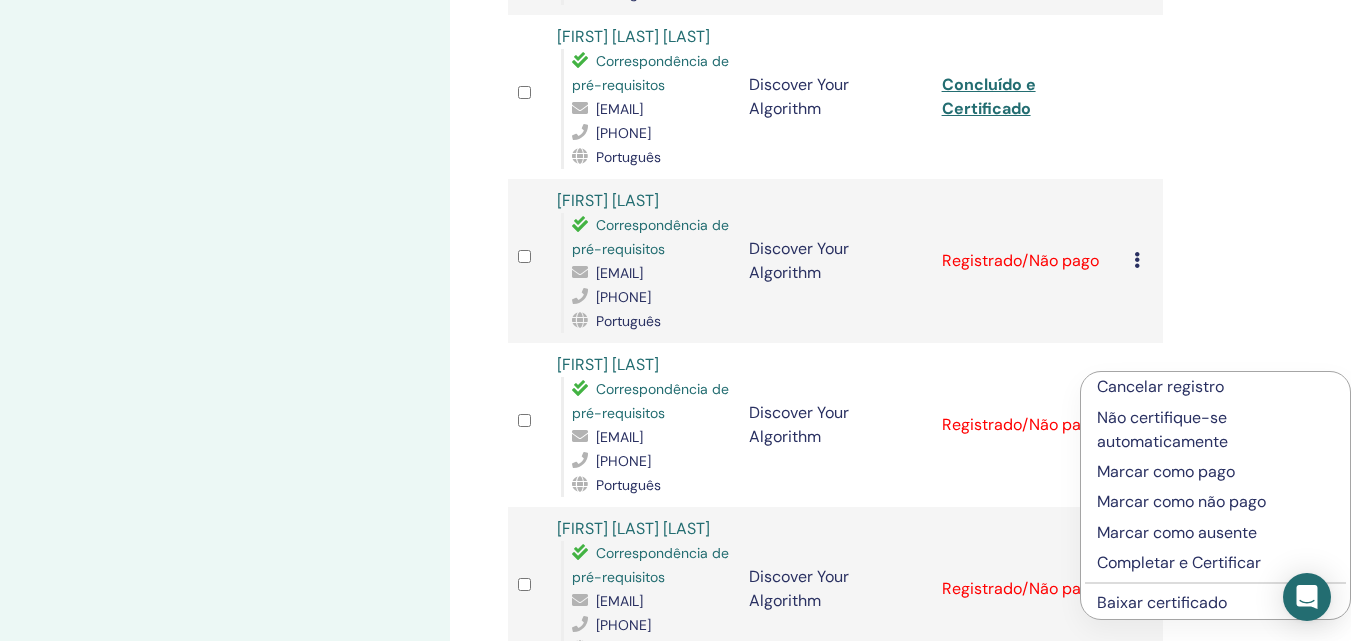 click on "Completar e Certificar" at bounding box center [1215, 563] 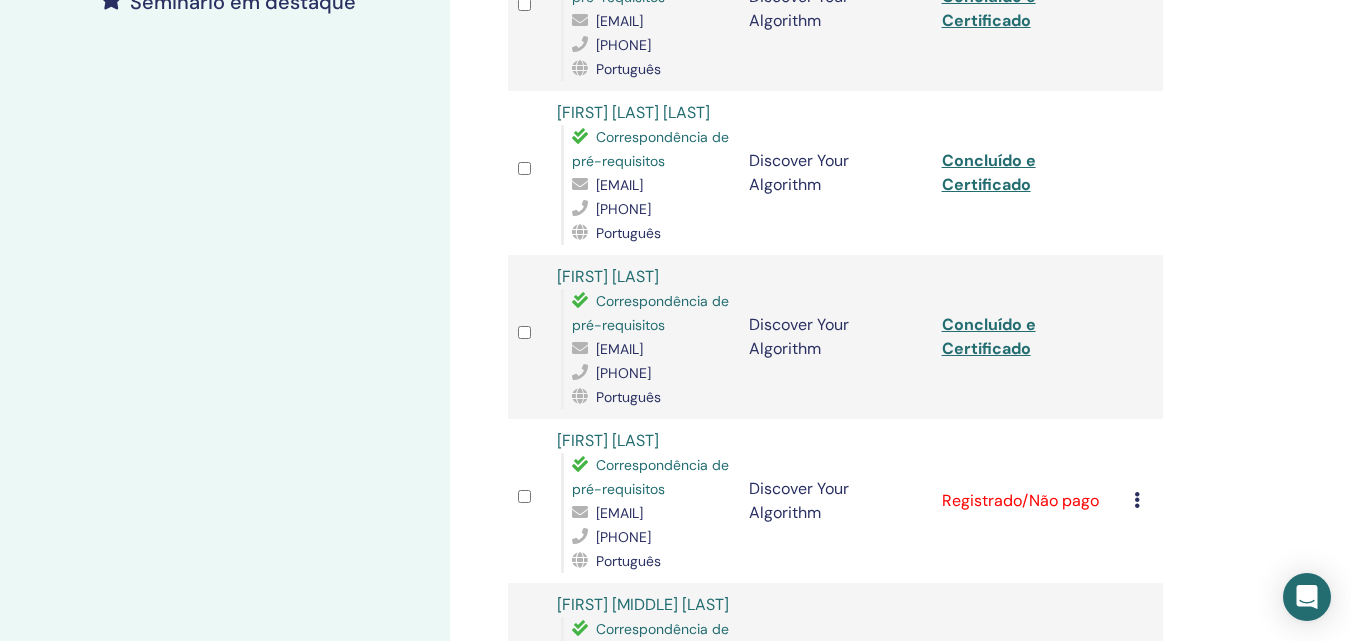 scroll, scrollTop: 700, scrollLeft: 0, axis: vertical 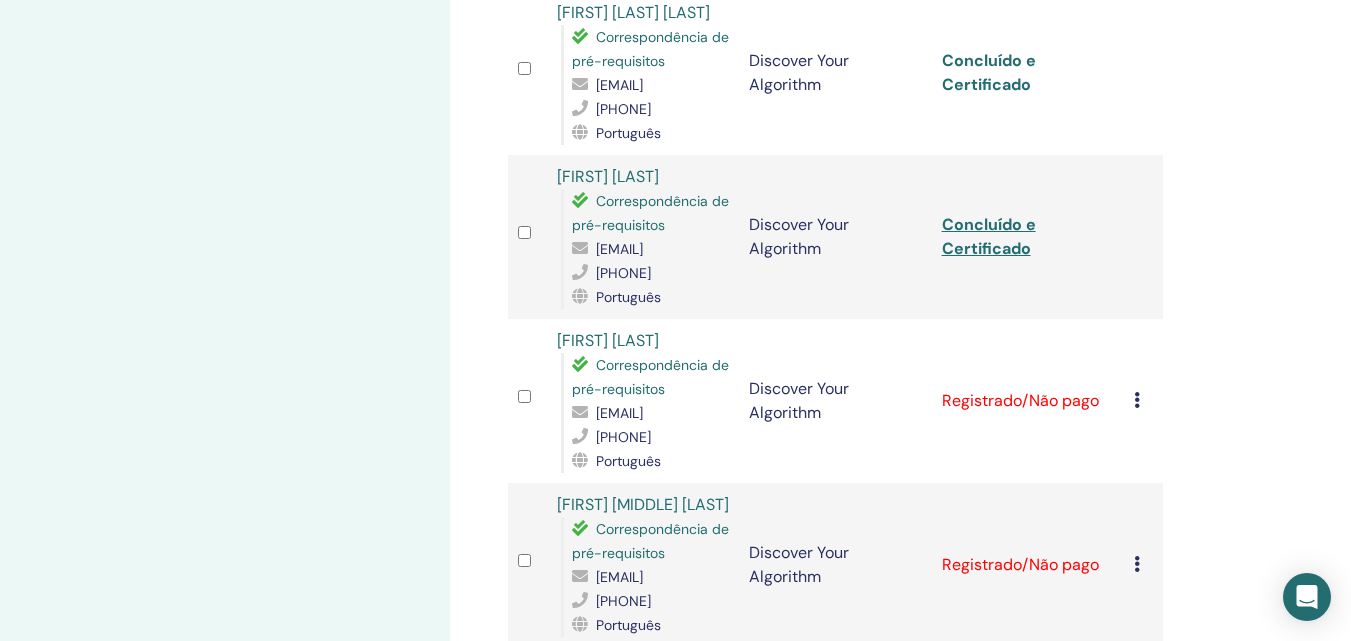 click on "Concluído e Certificado" at bounding box center [989, 72] 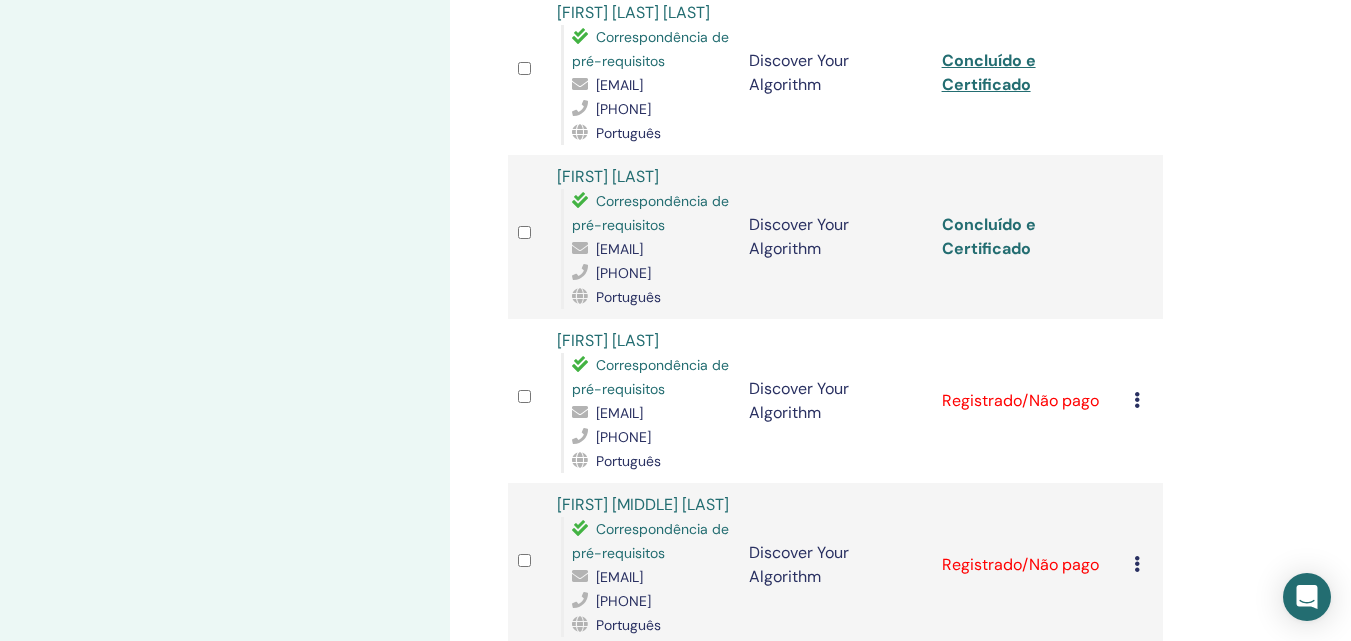 click on "Concluído e Certificado" at bounding box center (989, 236) 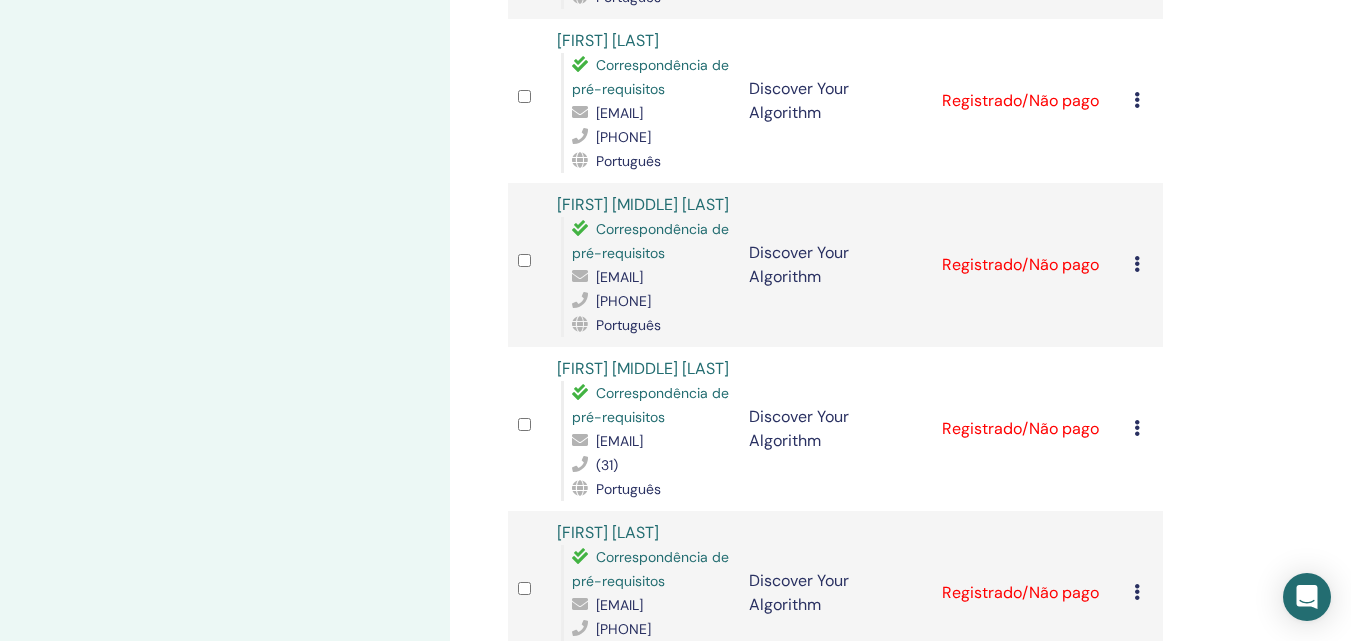 scroll, scrollTop: 1100, scrollLeft: 0, axis: vertical 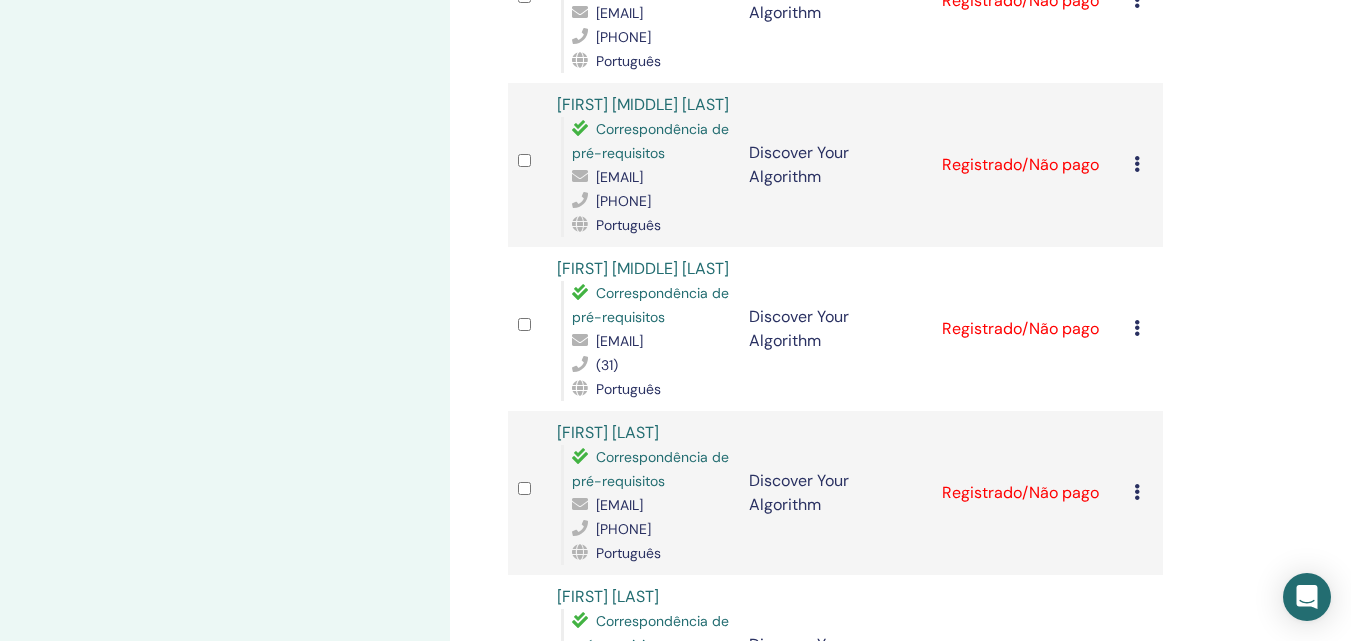 click on "Cancelar registro Não certifique-se automaticamente Marcar como pago Marcar como não pago Marcar como ausente Completar e Certificar Baixar certificado" at bounding box center [1143, 1] 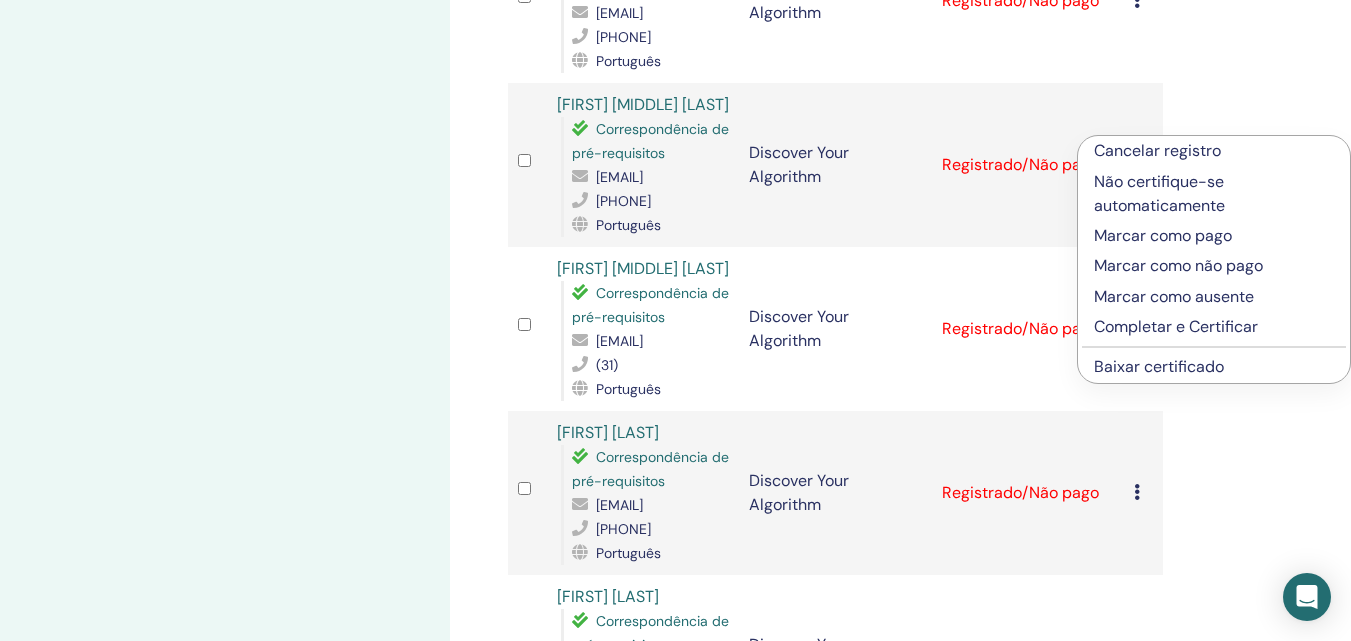 click on "Completar e Certificar" at bounding box center [1214, 327] 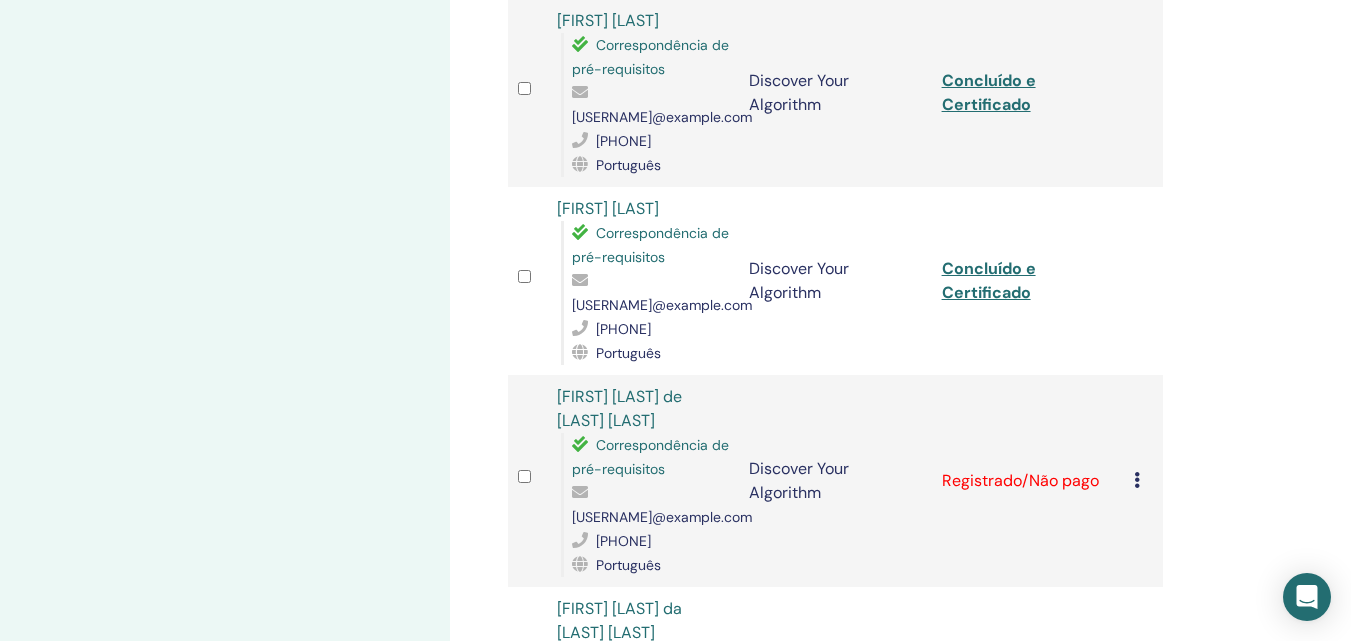 scroll, scrollTop: 1076, scrollLeft: 0, axis: vertical 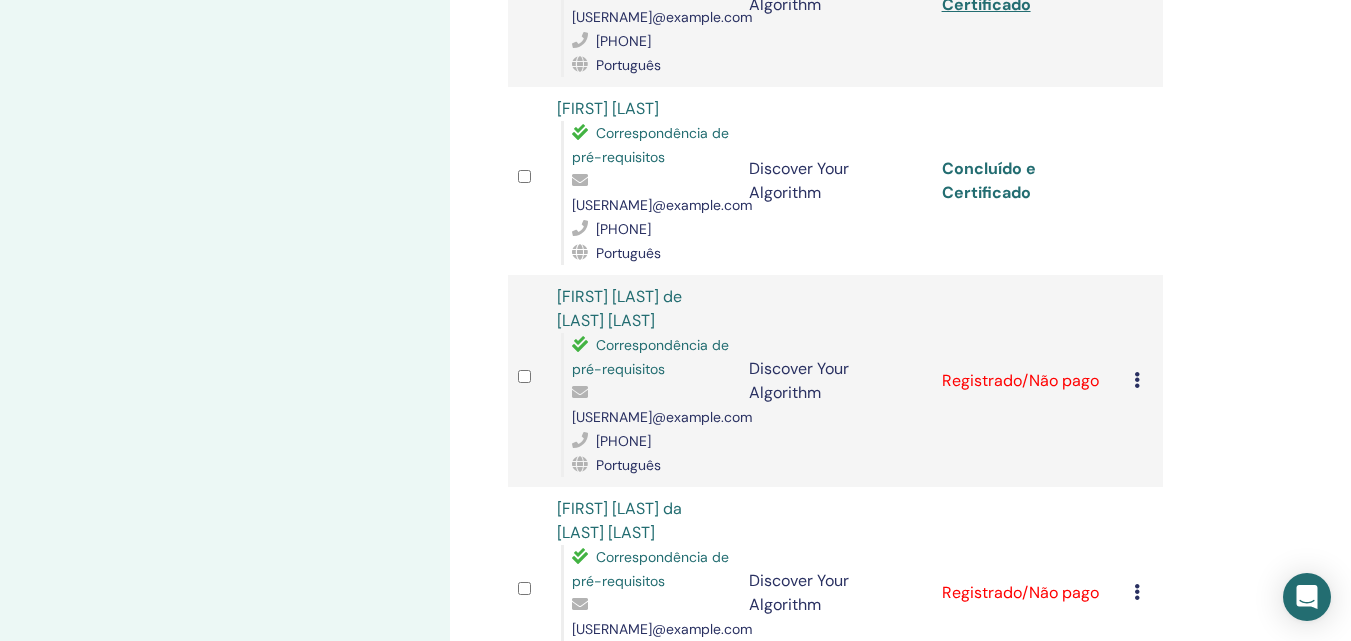 click on "Concluído e Certificado" at bounding box center [989, 180] 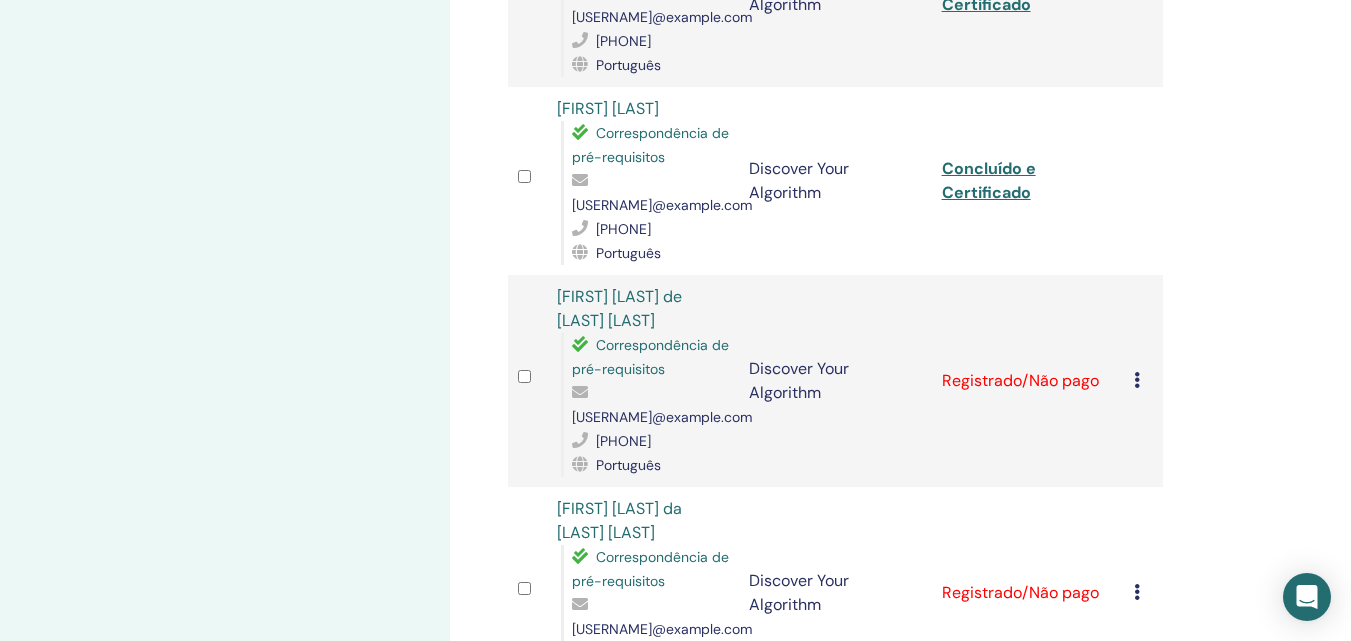 click on "Registrado/Não pago" at bounding box center [1028, 381] 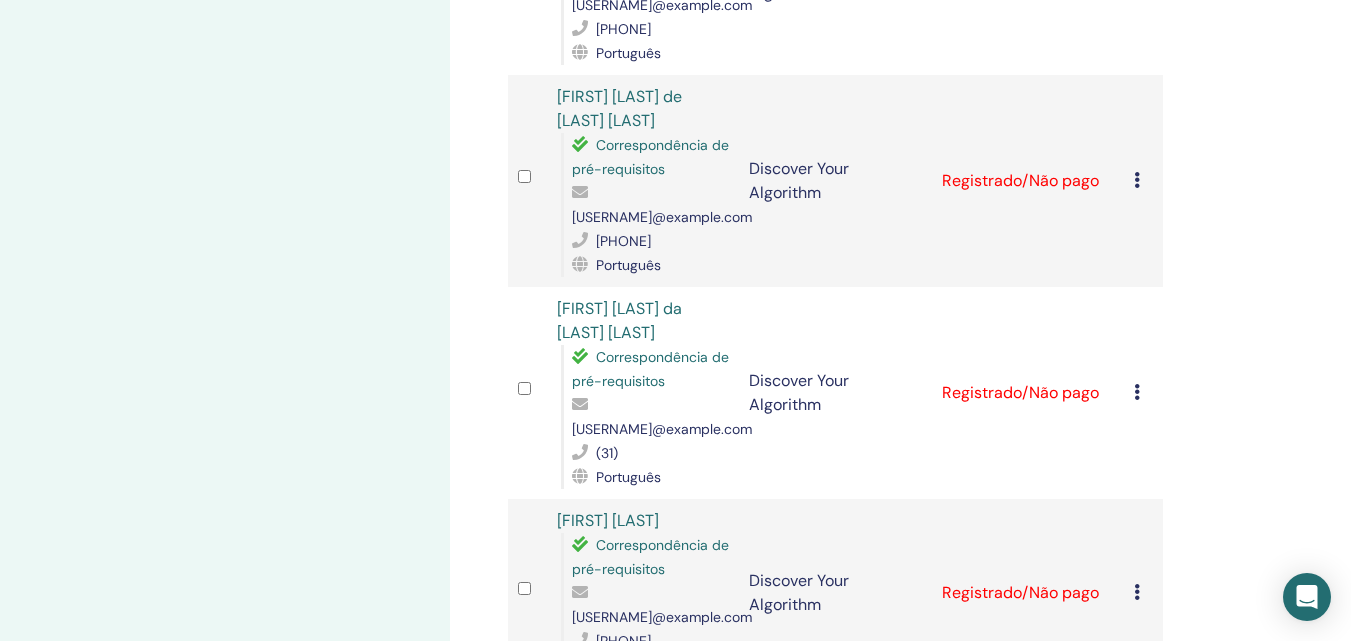 click at bounding box center [1137, 180] 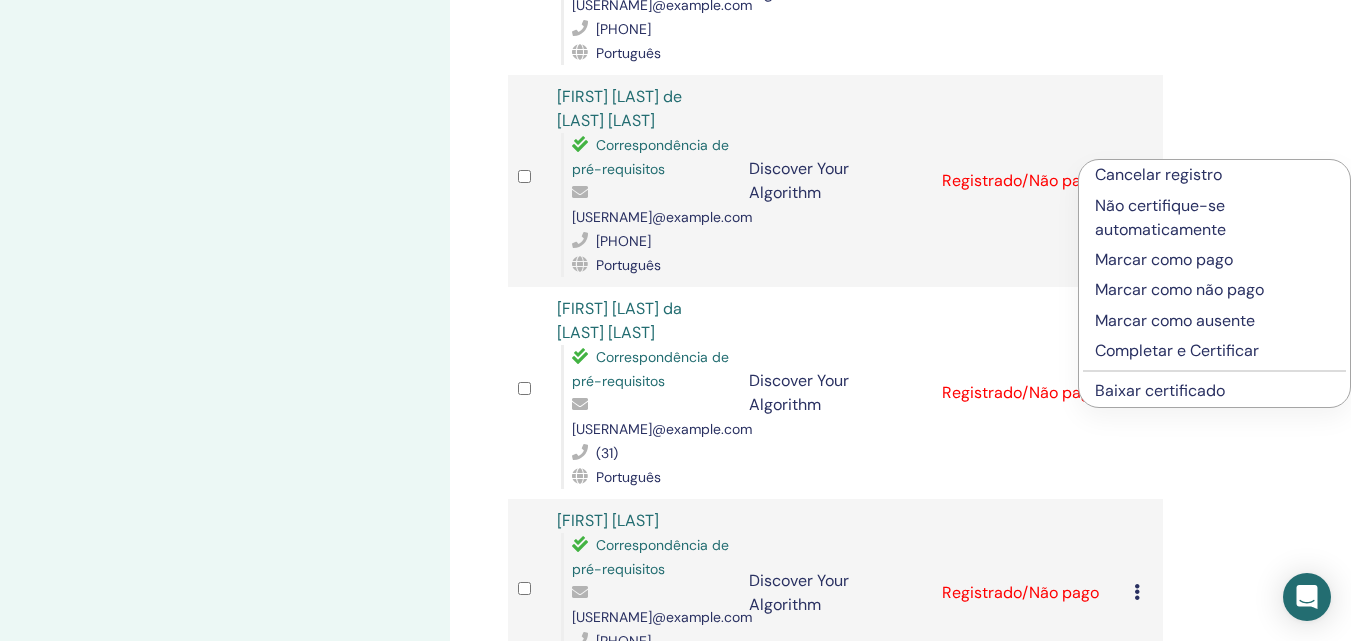 click on "Completar e Certificar" at bounding box center (1214, 351) 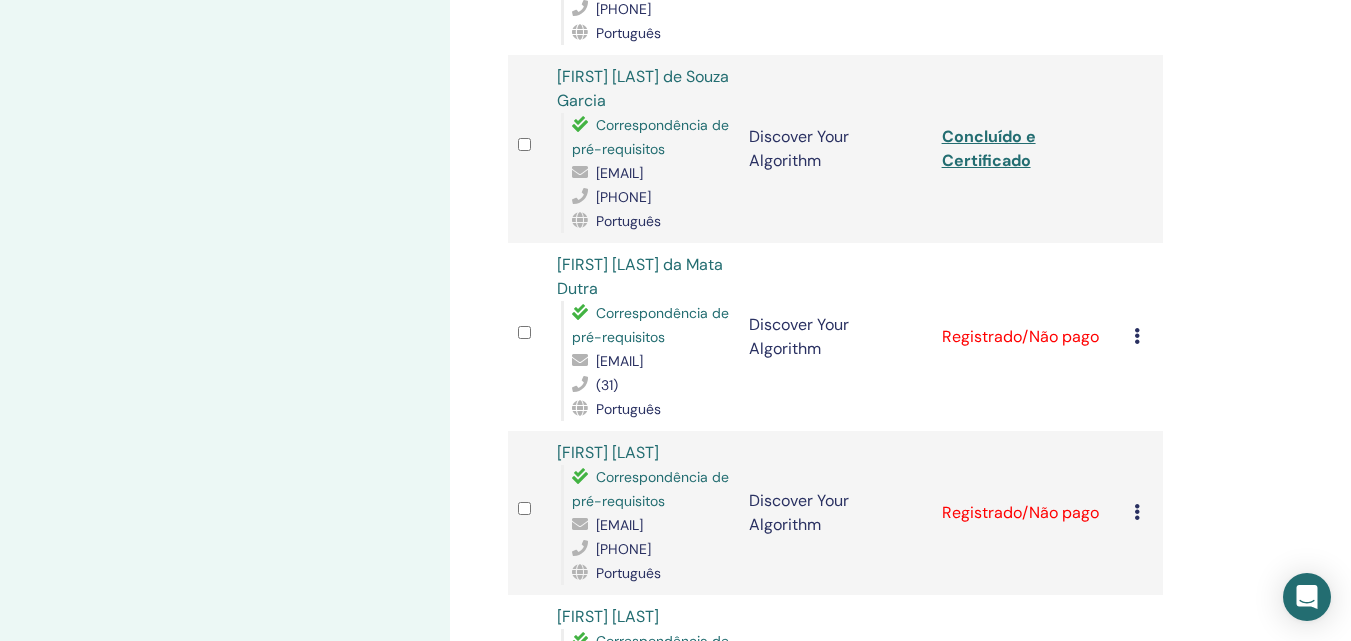 scroll, scrollTop: 1276, scrollLeft: 0, axis: vertical 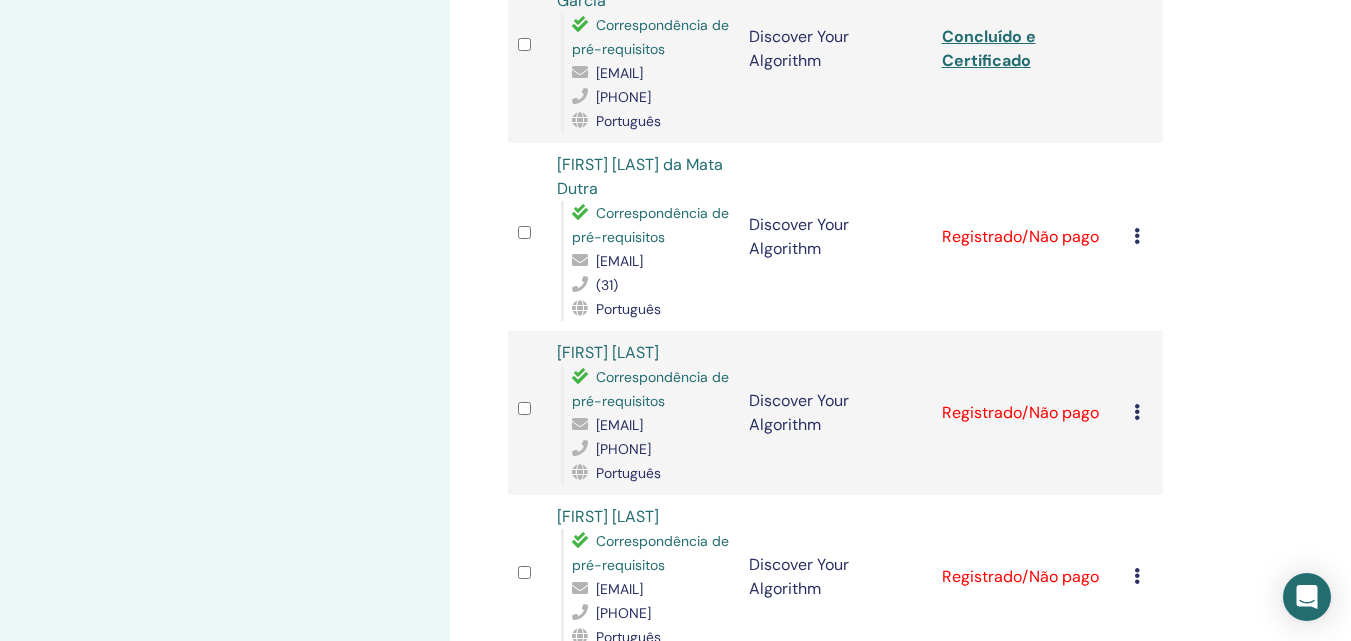 click at bounding box center (1137, 236) 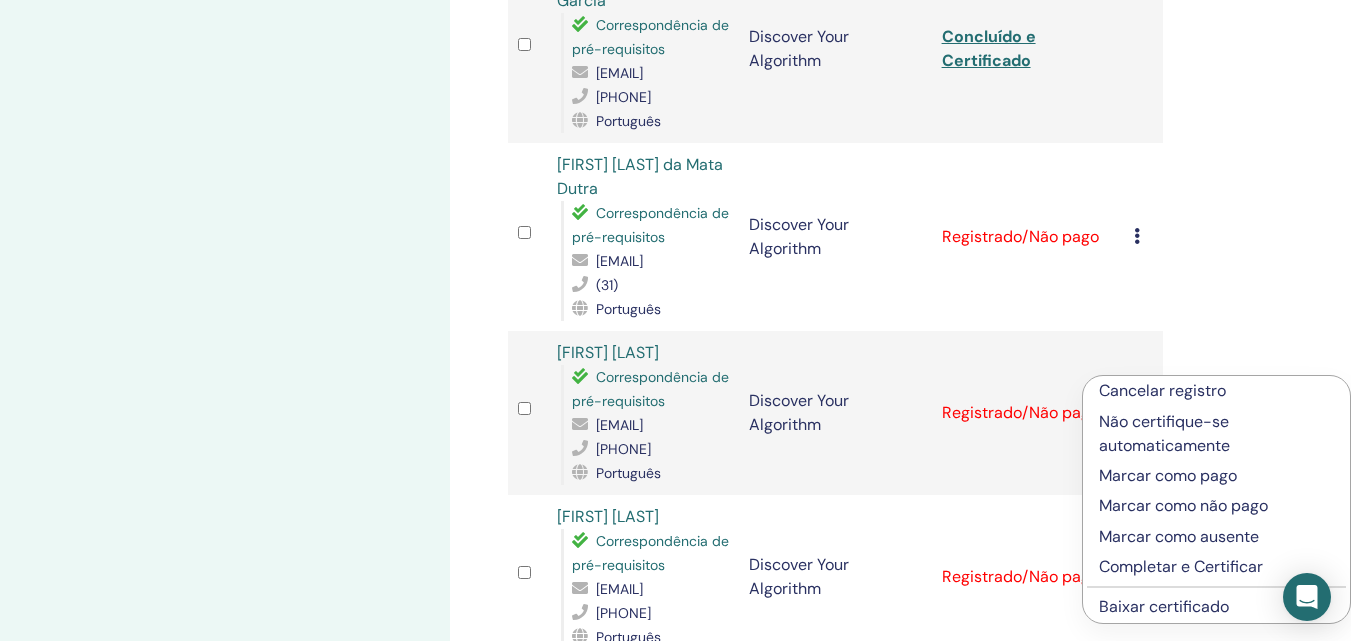 click on "Completar e Certificar" at bounding box center (1216, 567) 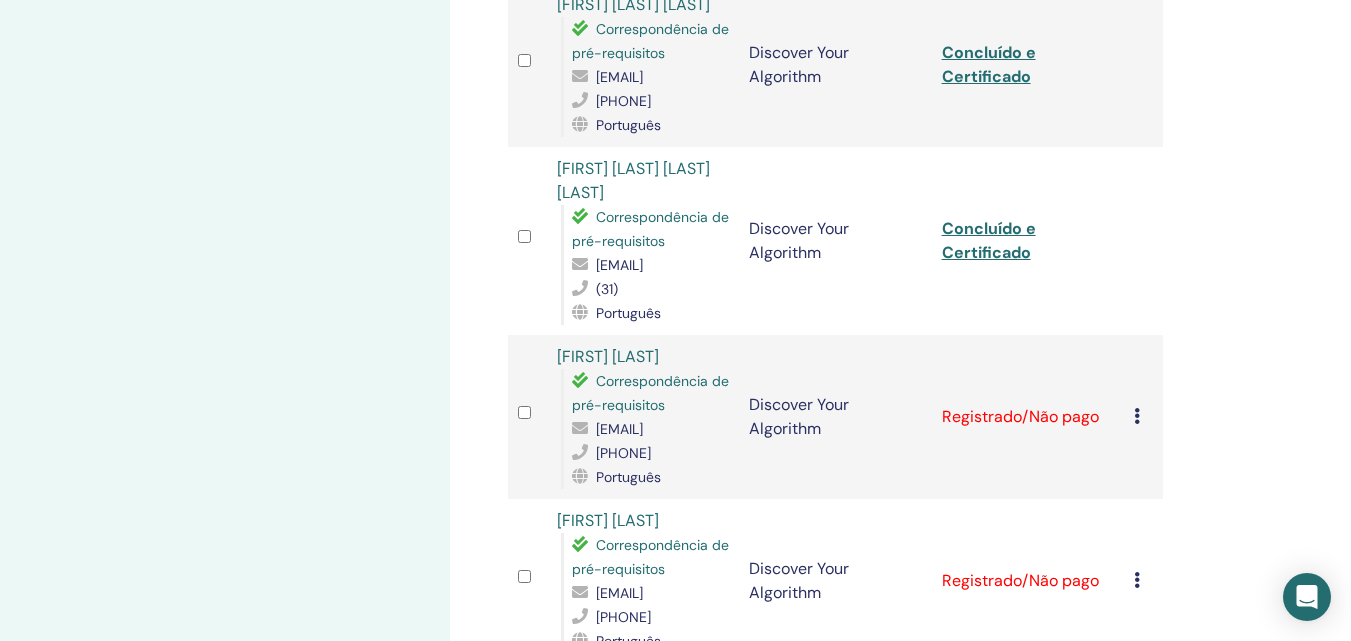 scroll, scrollTop: 1300, scrollLeft: 0, axis: vertical 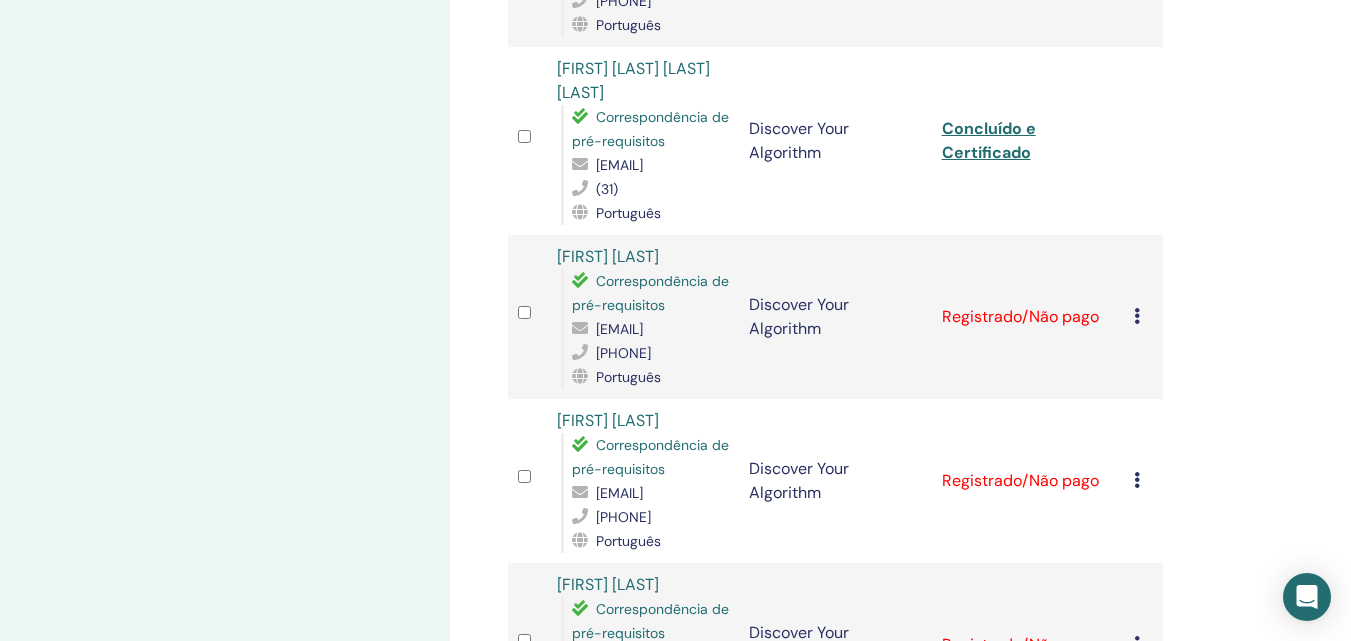 click on "Concluído e Certificado" at bounding box center [989, -36] 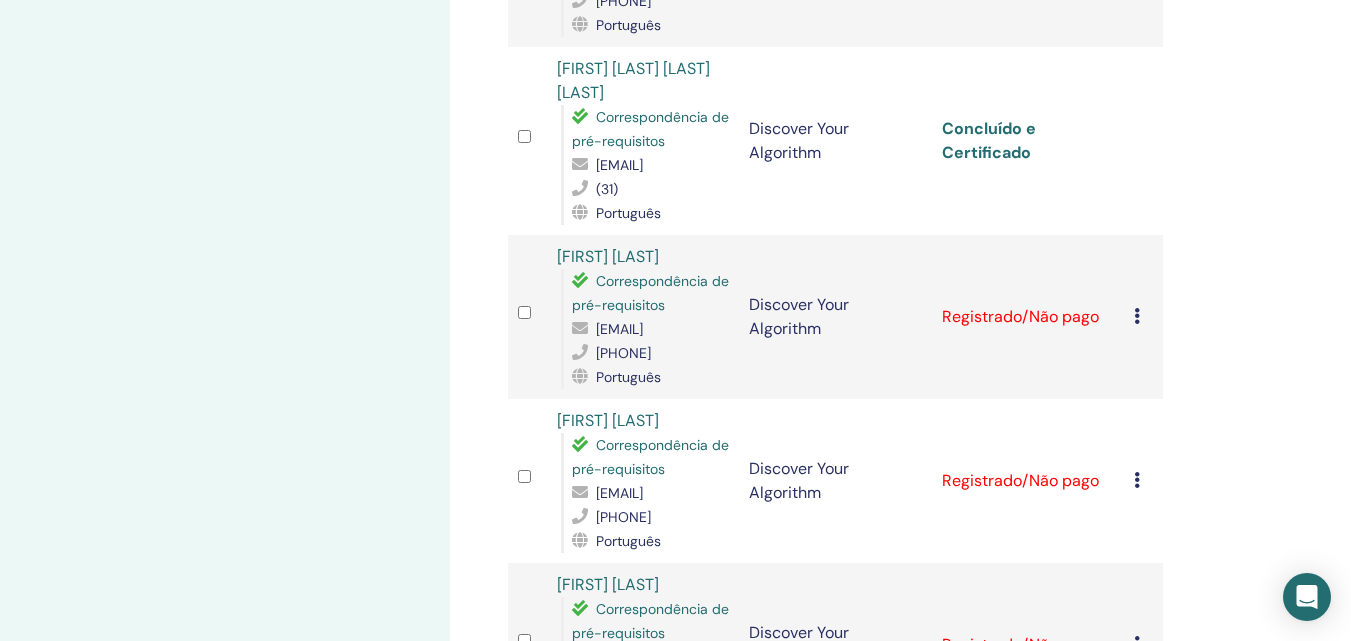 click on "Concluído e Certificado" at bounding box center (989, 140) 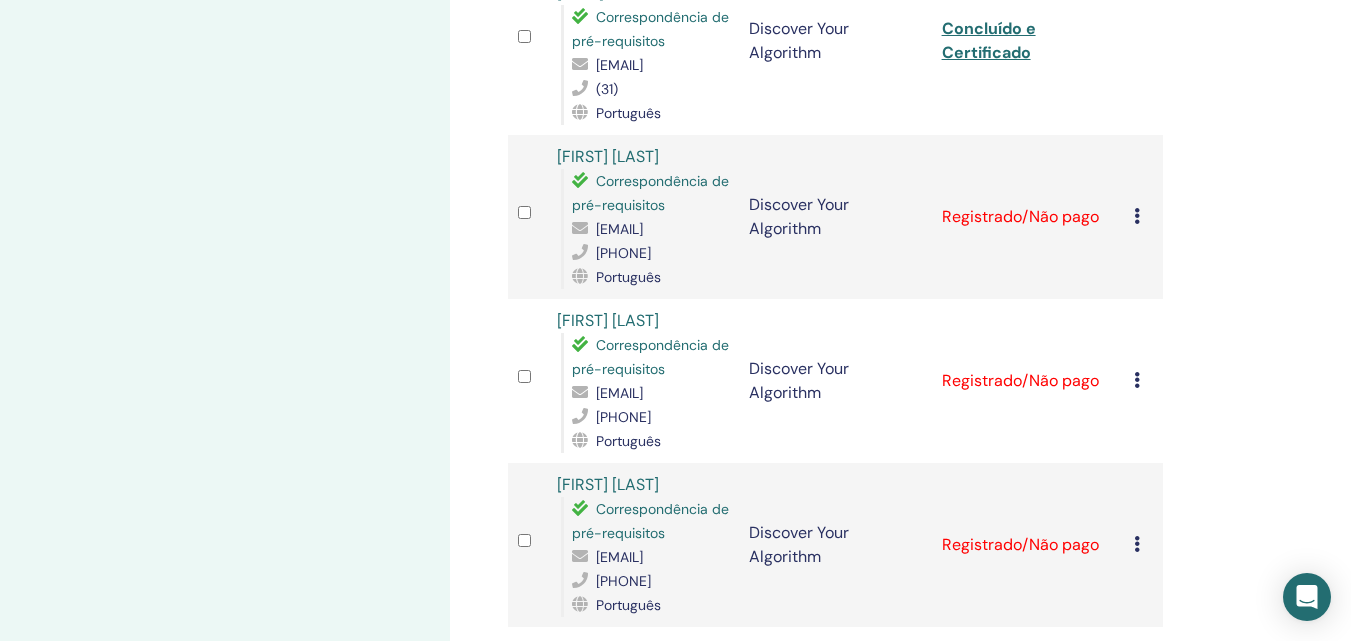 click on "Discover Your Algorithm" at bounding box center (835, 217) 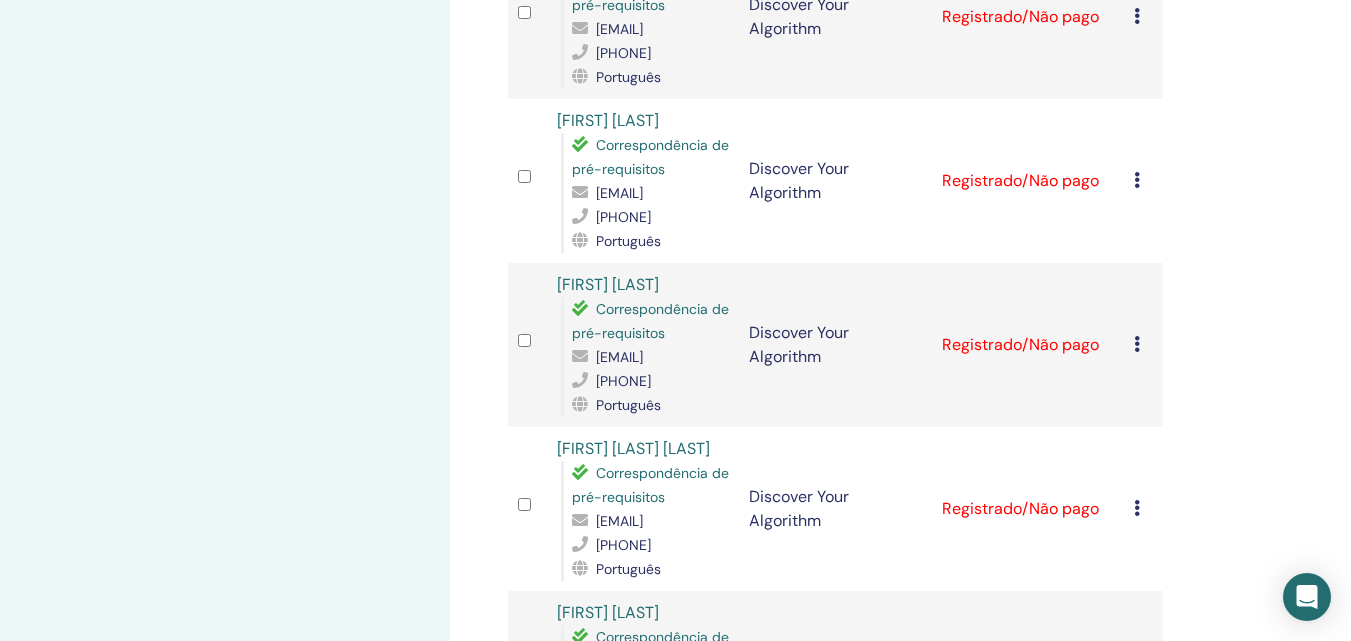 scroll, scrollTop: 1700, scrollLeft: 0, axis: vertical 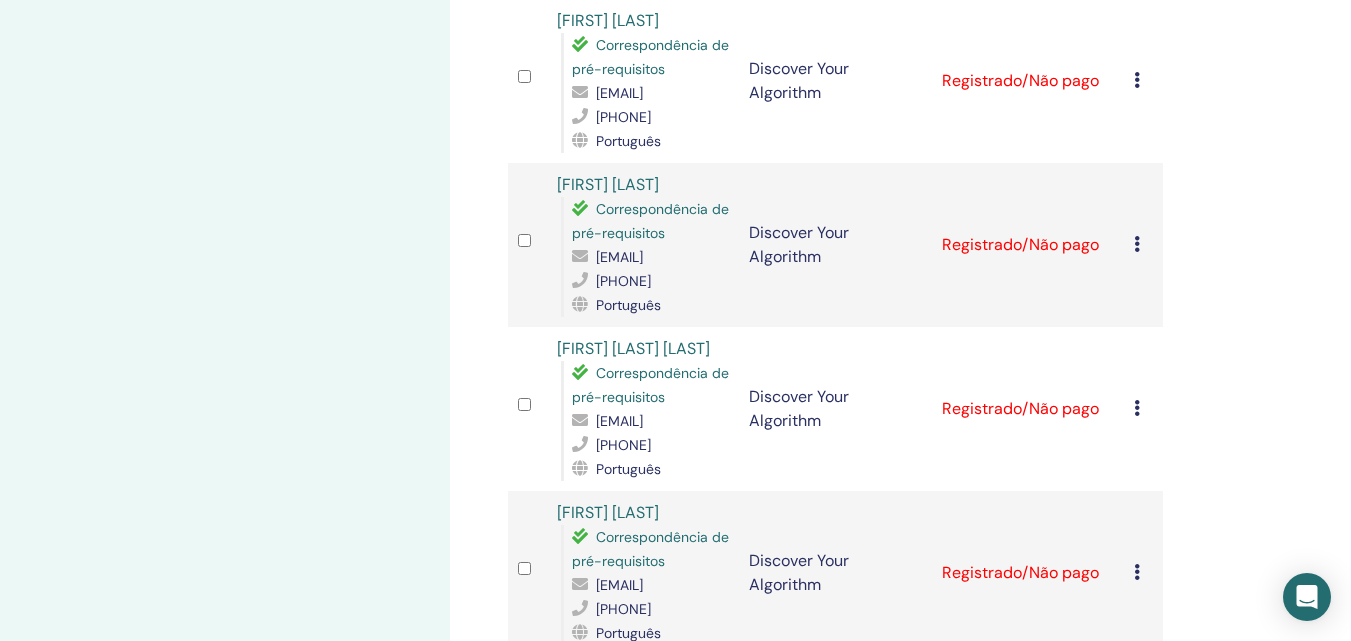 click at bounding box center [1137, -84] 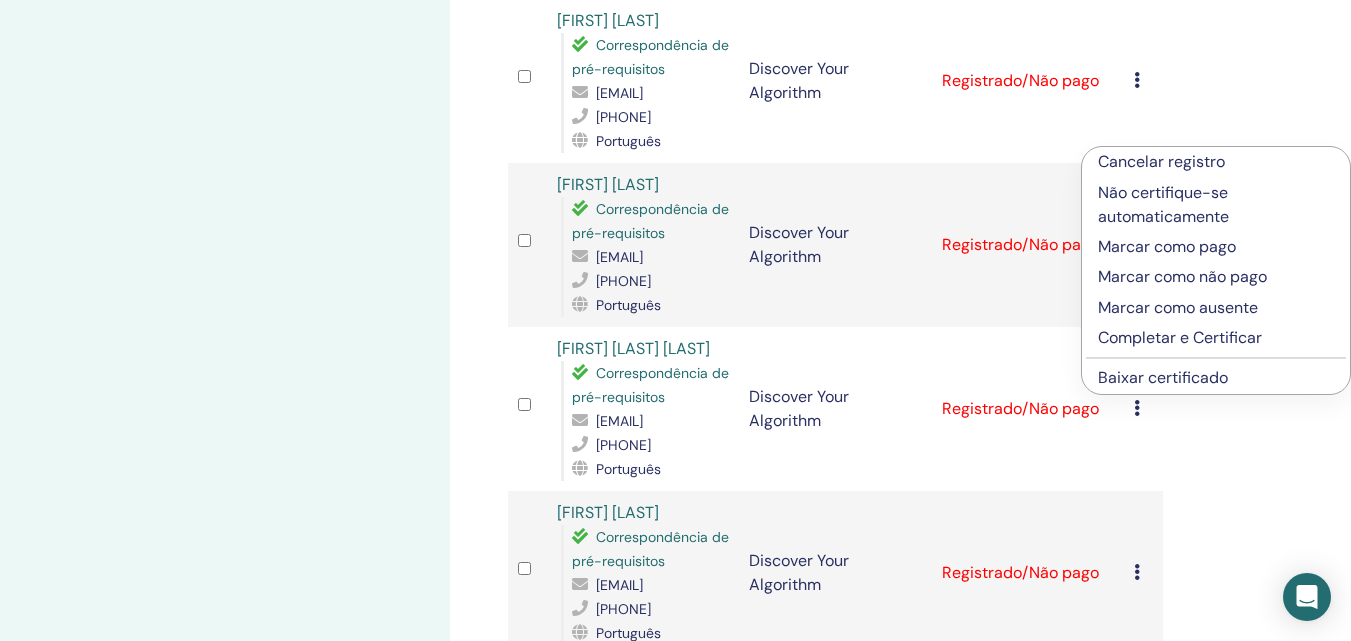 click on "Completar e Certificar" at bounding box center (1216, 338) 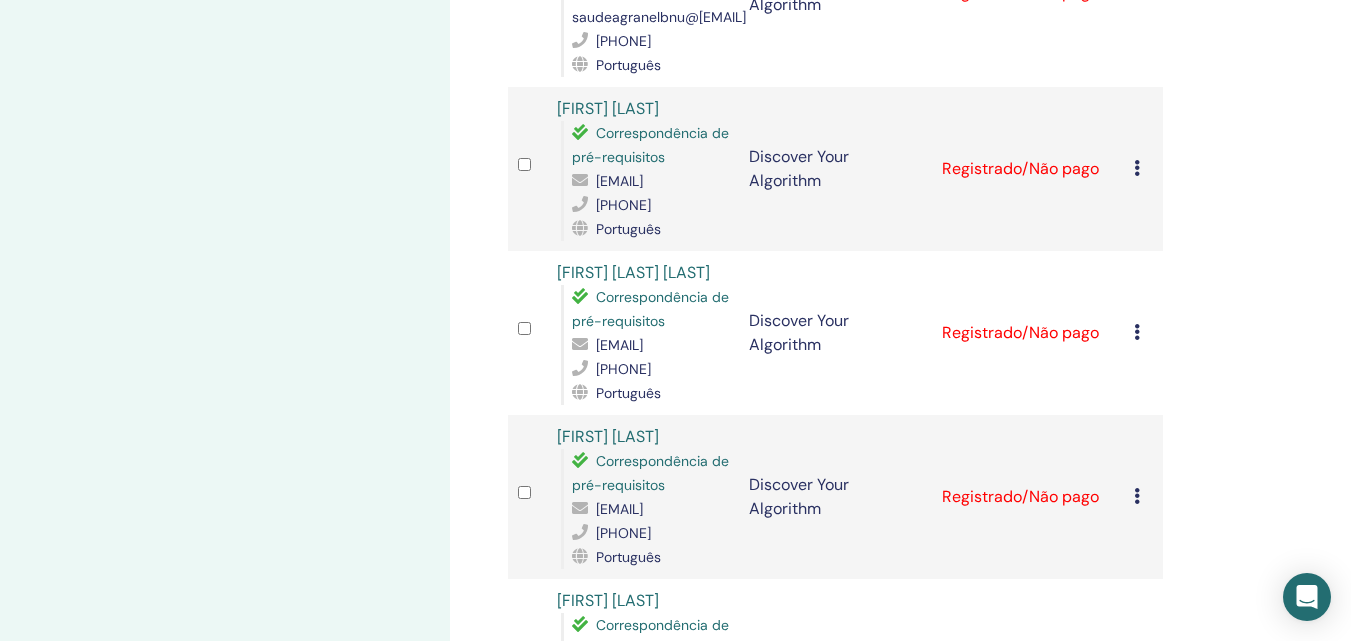 scroll, scrollTop: 1676, scrollLeft: 0, axis: vertical 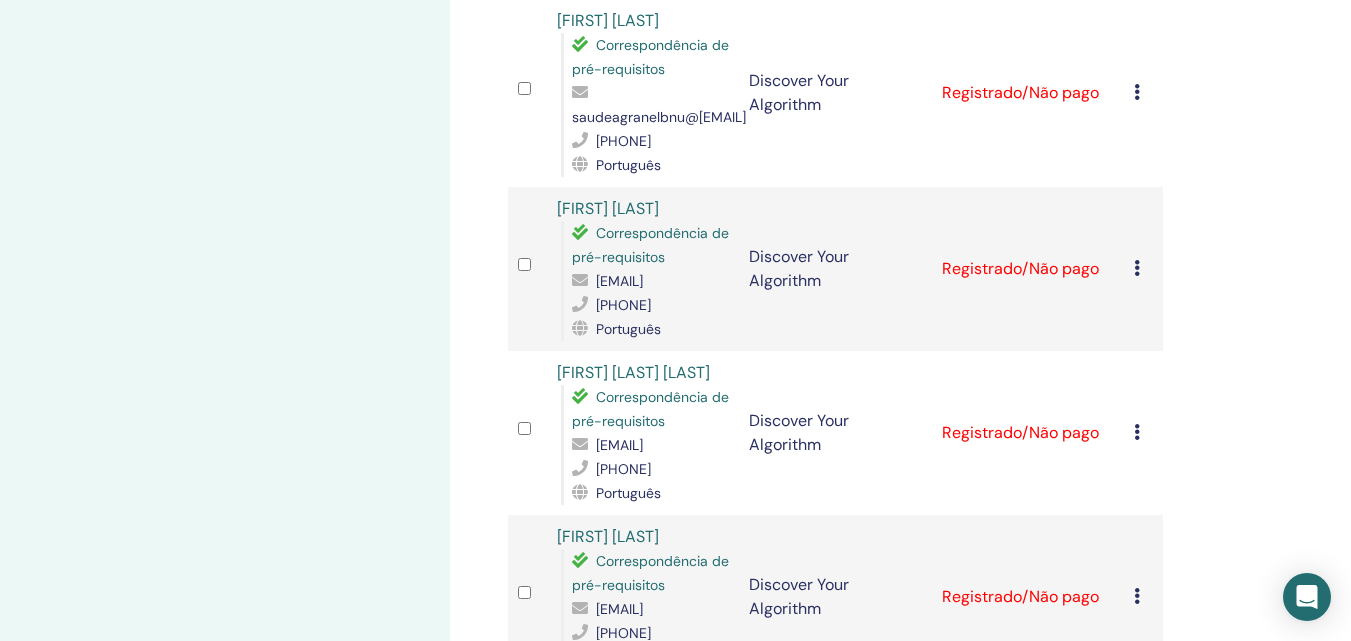 click at bounding box center [1137, 92] 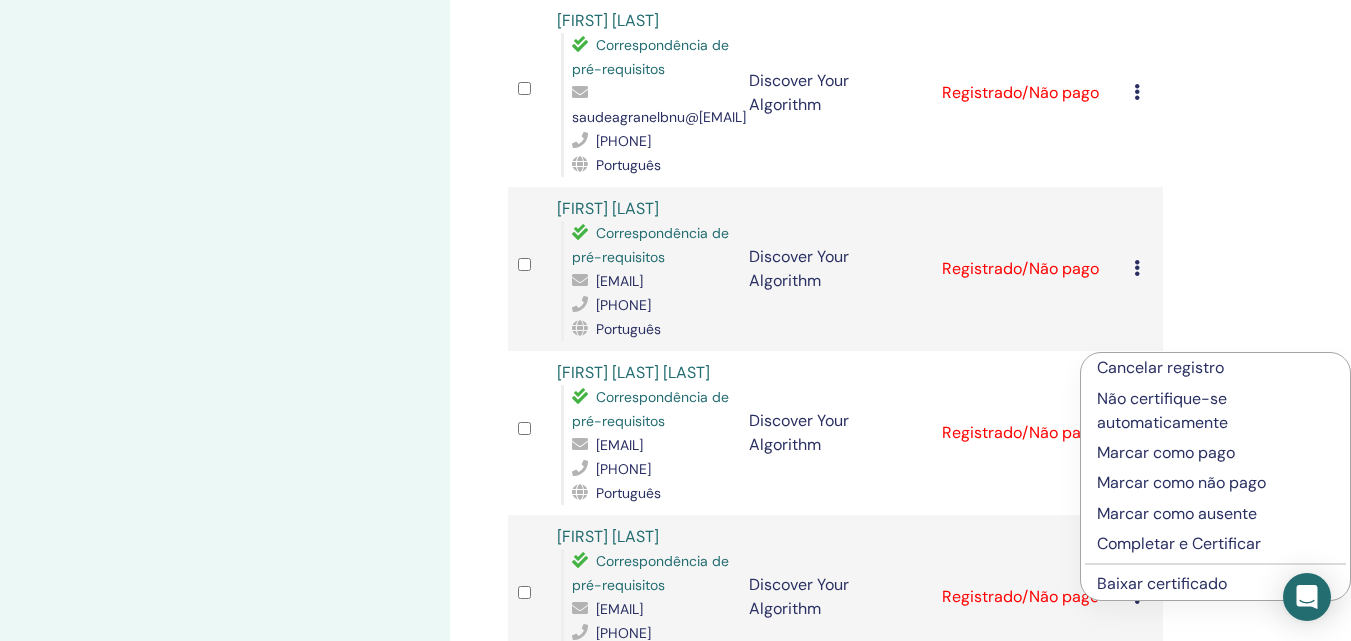 click on "Completar e Certificar" at bounding box center (1215, 544) 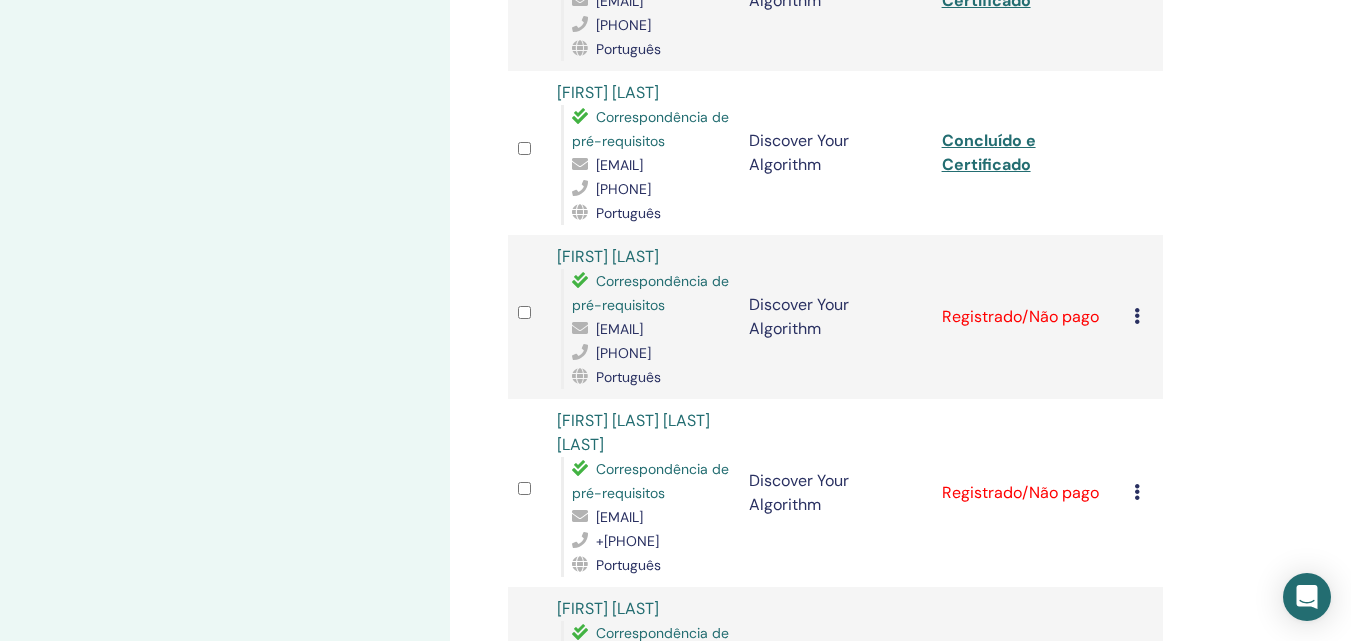 scroll, scrollTop: 1600, scrollLeft: 0, axis: vertical 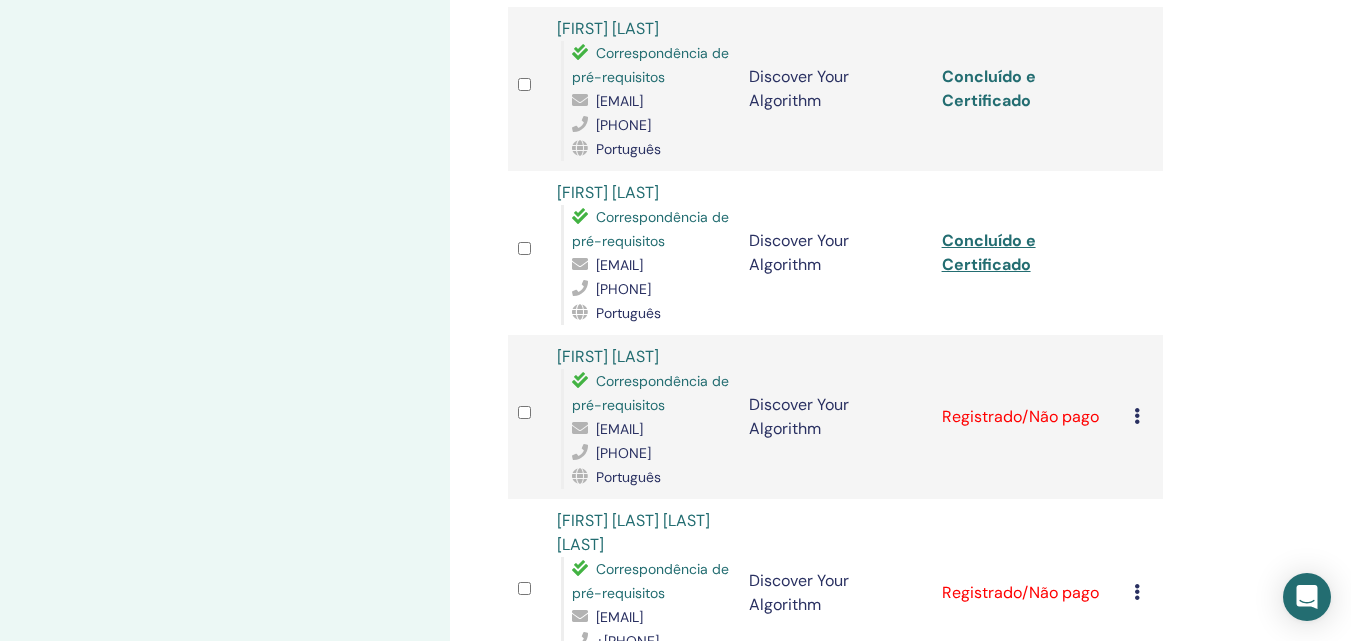 click on "Concluído e Certificado" at bounding box center [989, 88] 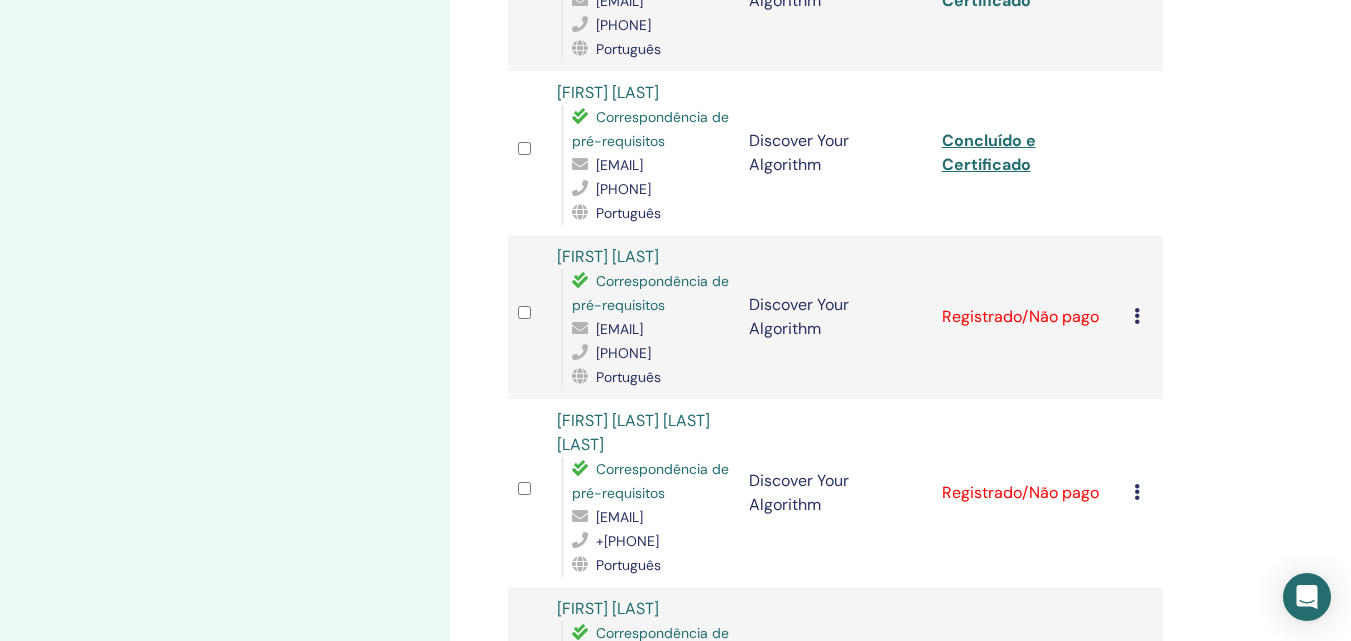 scroll, scrollTop: 1800, scrollLeft: 0, axis: vertical 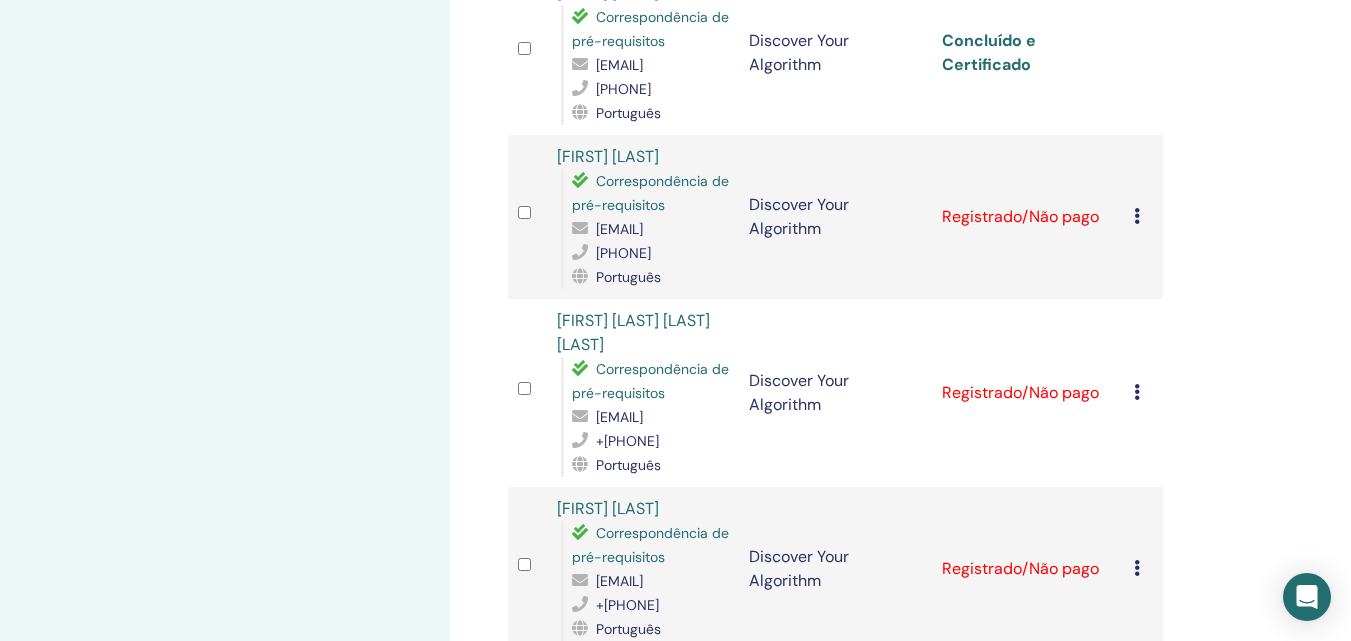 click on "Concluído e Certificado" at bounding box center [989, 52] 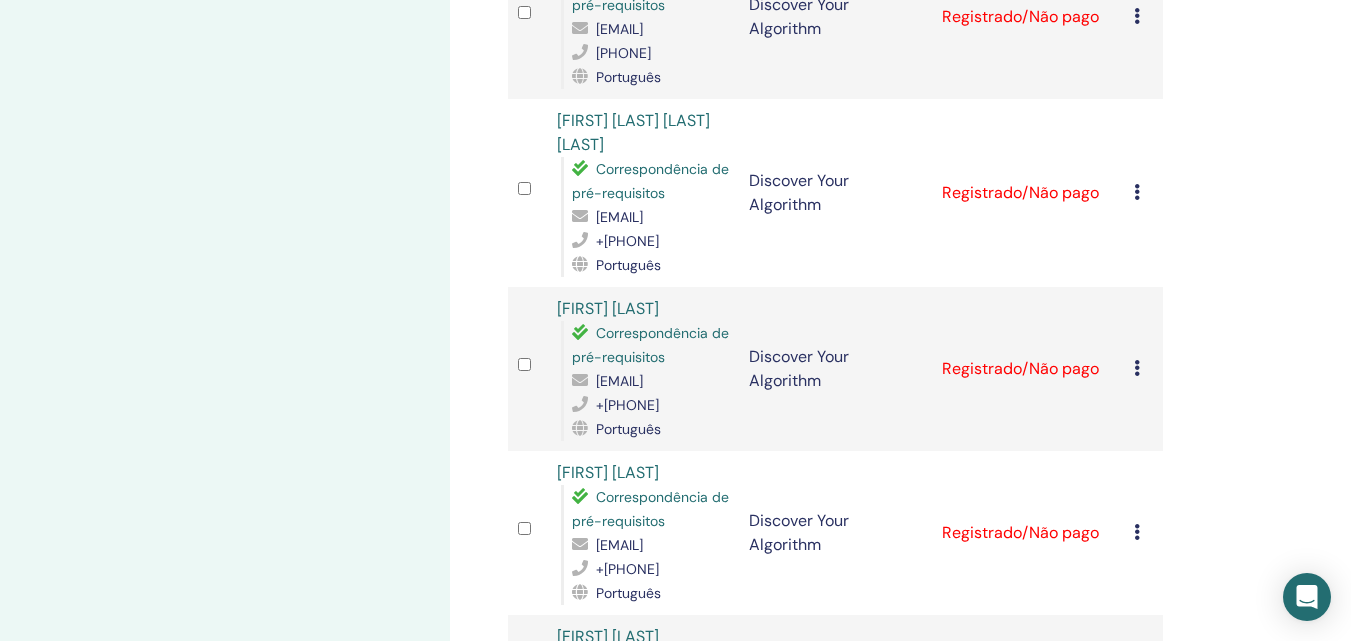 scroll, scrollTop: 2100, scrollLeft: 0, axis: vertical 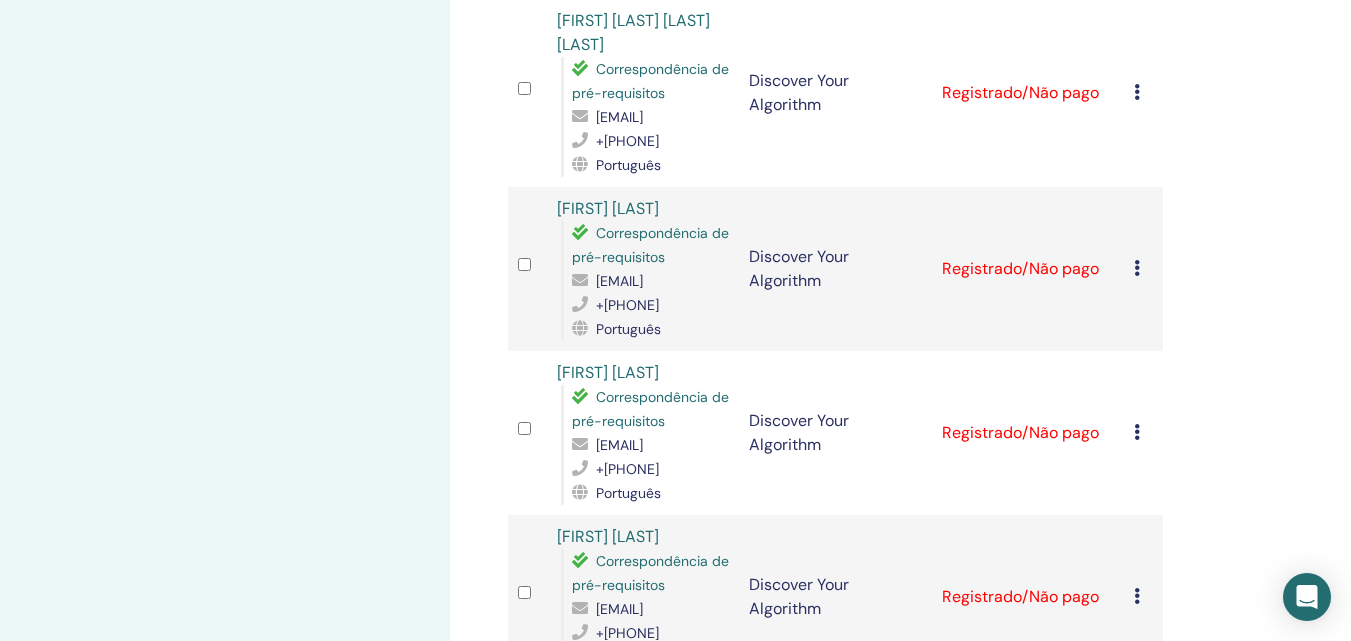 click at bounding box center [1137, -84] 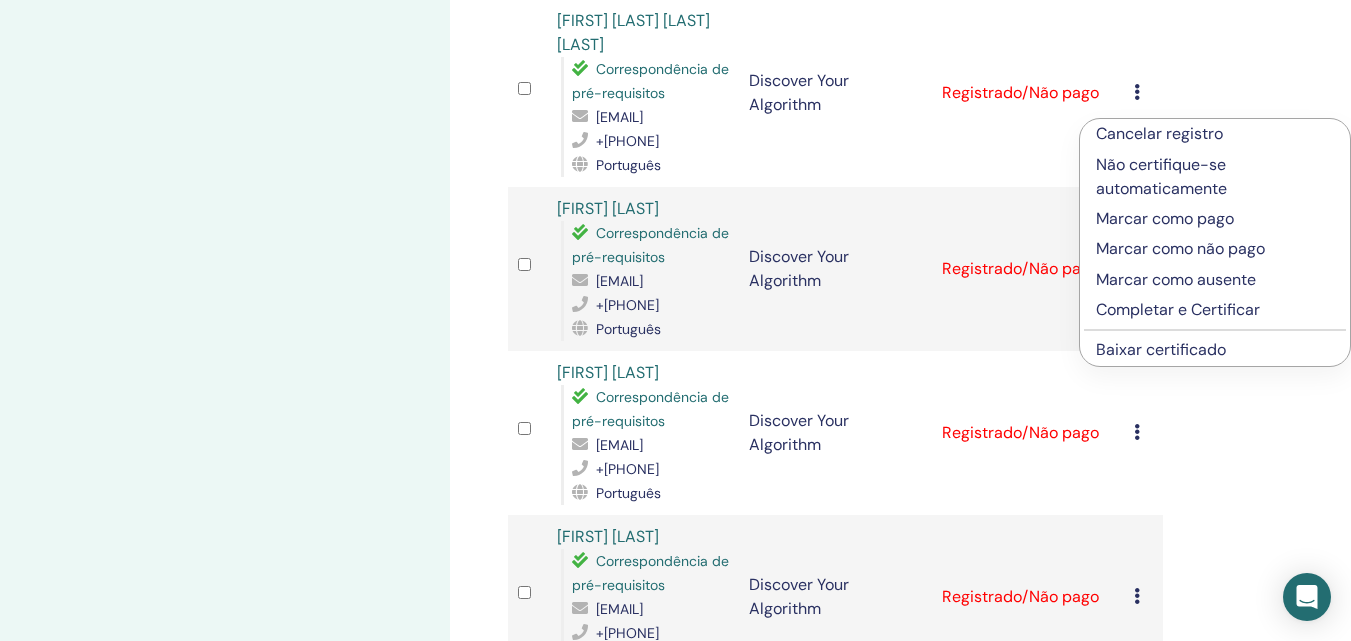 click on "Gerenciar participantes Ações em massa Exportar para CSV Todos os certificados Participante Evento Status [FIRST] [LAST] [LAST] [LAST] Correspondência de pré-requisitos [EMAIL] [PHONE] Português Discover Your Algorithm Concluído e Certificado [FIRST] [LAST] Correspondência de pré-requisitos [EMAIL] +[PHONE] Português Discover Your Algorithm Concluído e Certificado [FIRST] [LAST] de [LAST] Correspondência de pré-requisitos [EMAIL] [PHONE] Português Discover Your Algorithm Concluído e Certificado [FIRST] [LAST] Correspondência de pré-requisitos [EMAIL] [PHONE] Português Discover Your Algorithm Concluído e Certificado [FIRST] [LAST] Correspondência de pré-requisitos [EMAIL] +[PHONE] Português Discover Your Algorithm ([NUMBER]) Português 1" at bounding box center [900, -417] 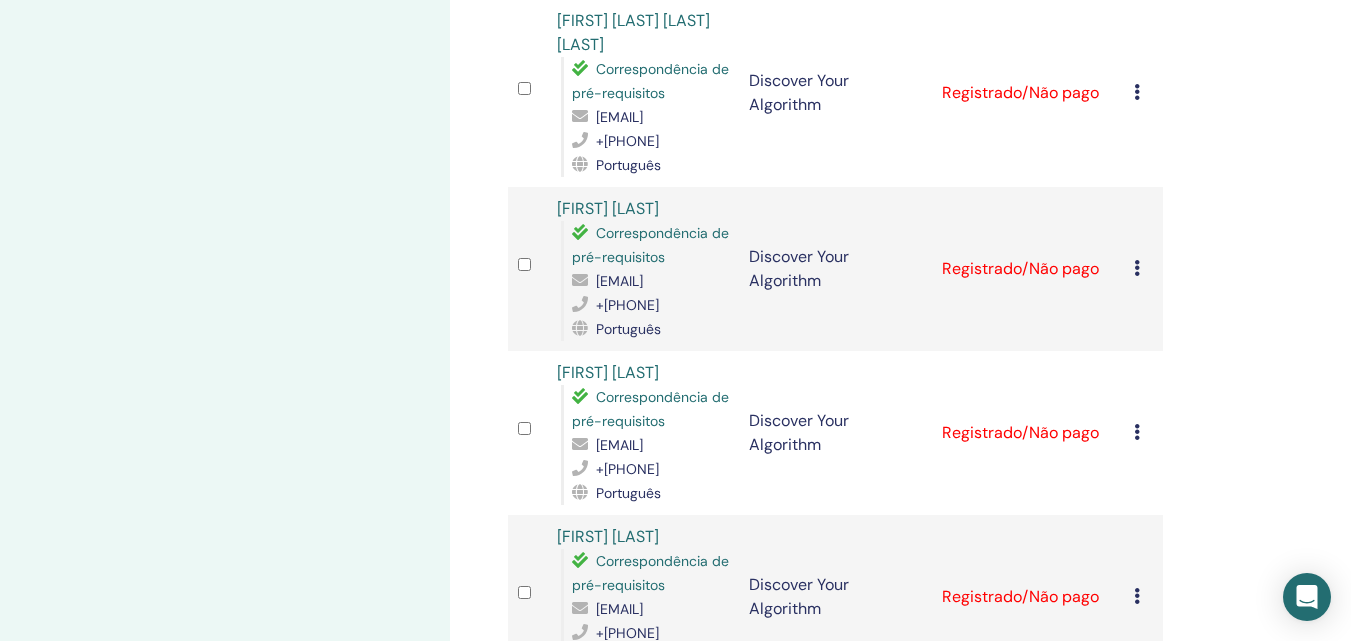 click at bounding box center [1137, -84] 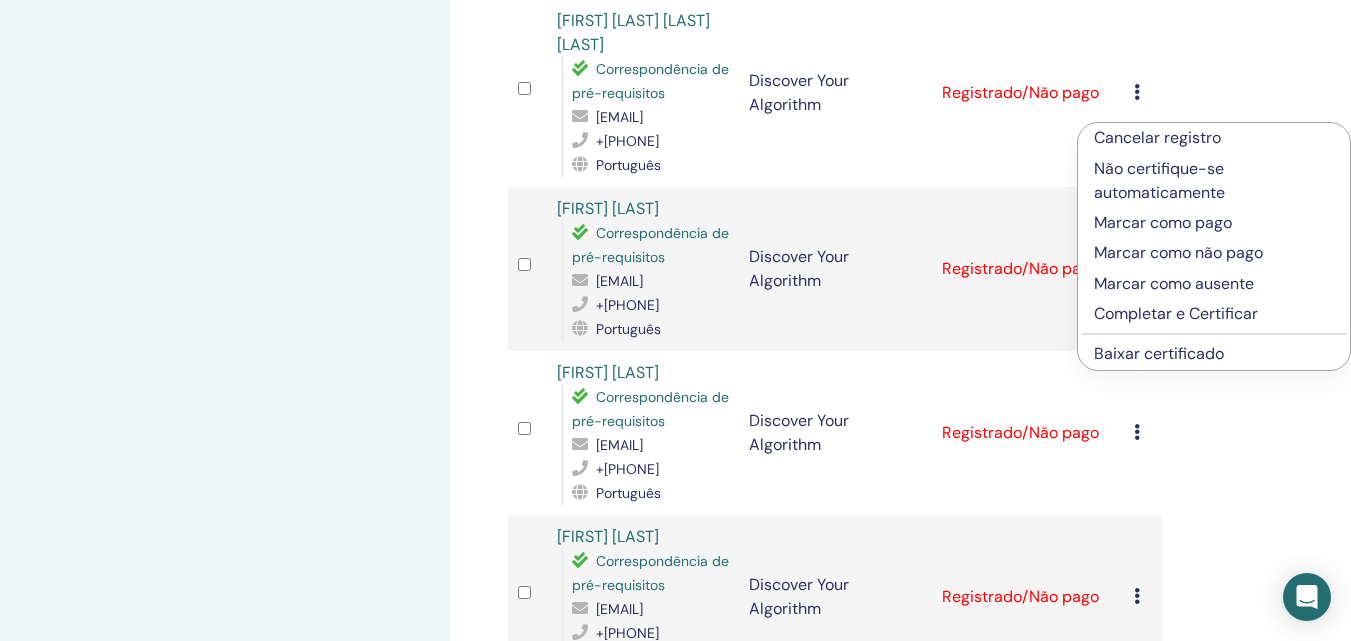 click on "Completar e Certificar" at bounding box center [1214, 314] 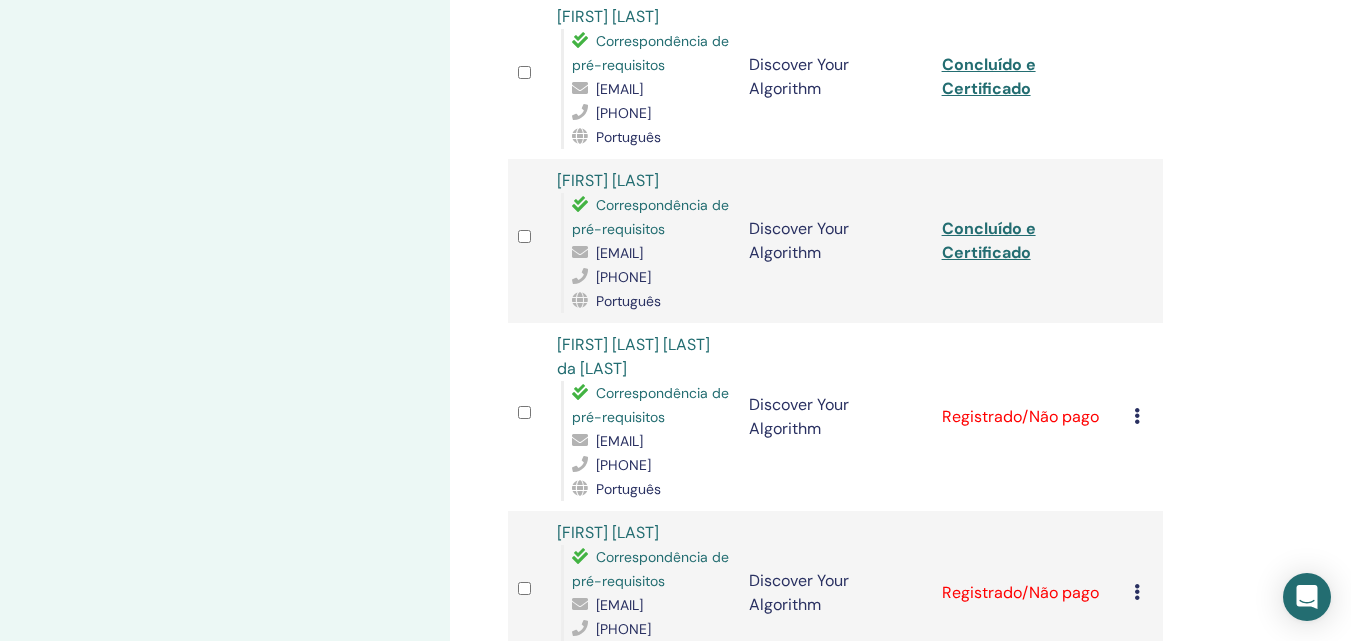 scroll, scrollTop: 2076, scrollLeft: 0, axis: vertical 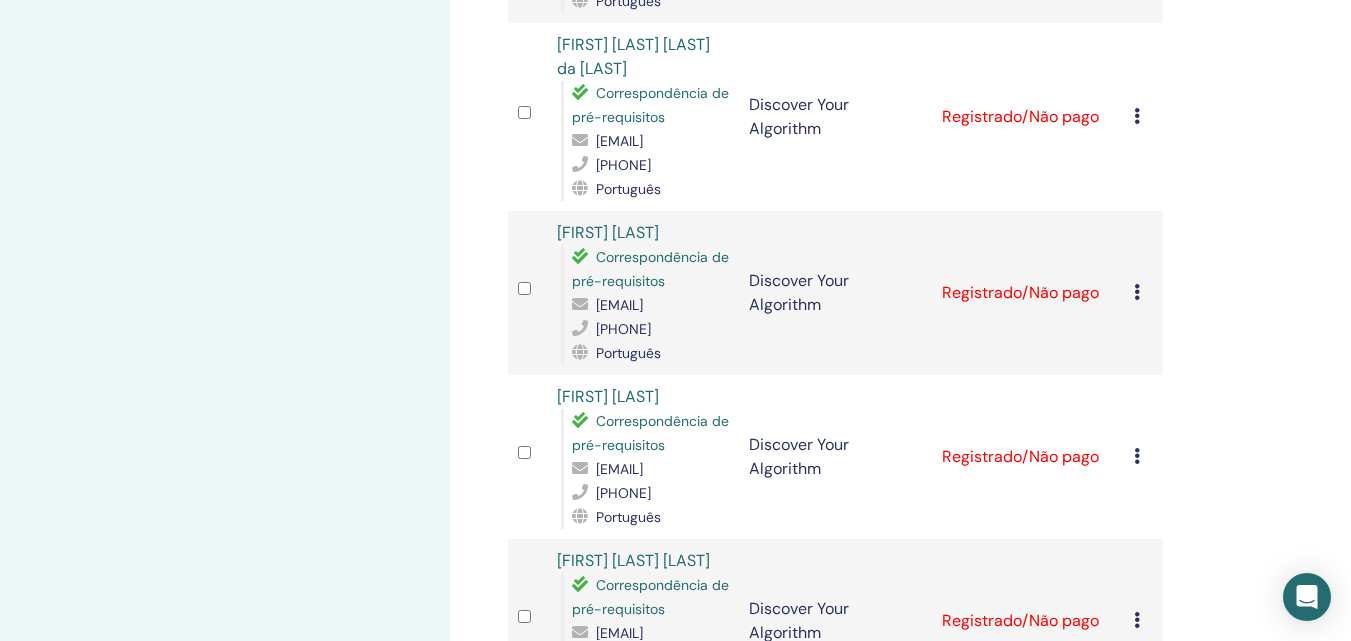 click on "Concluído e Certificado" at bounding box center [989, -60] 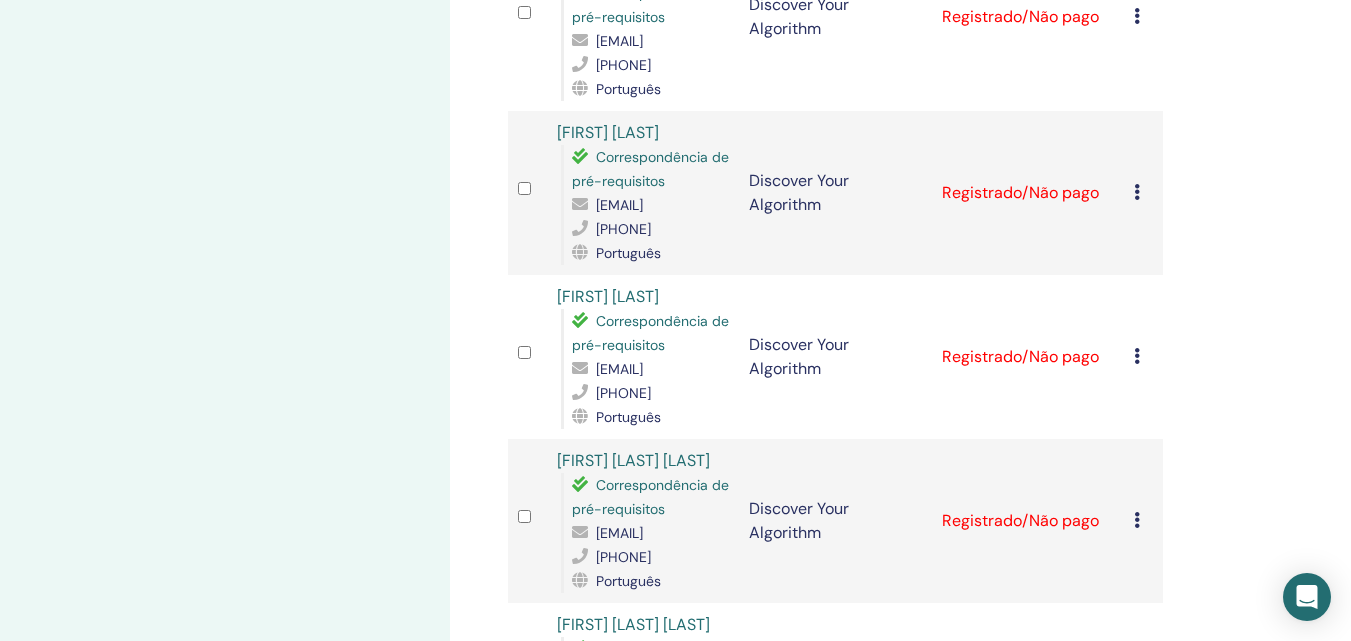 scroll, scrollTop: 2276, scrollLeft: 0, axis: vertical 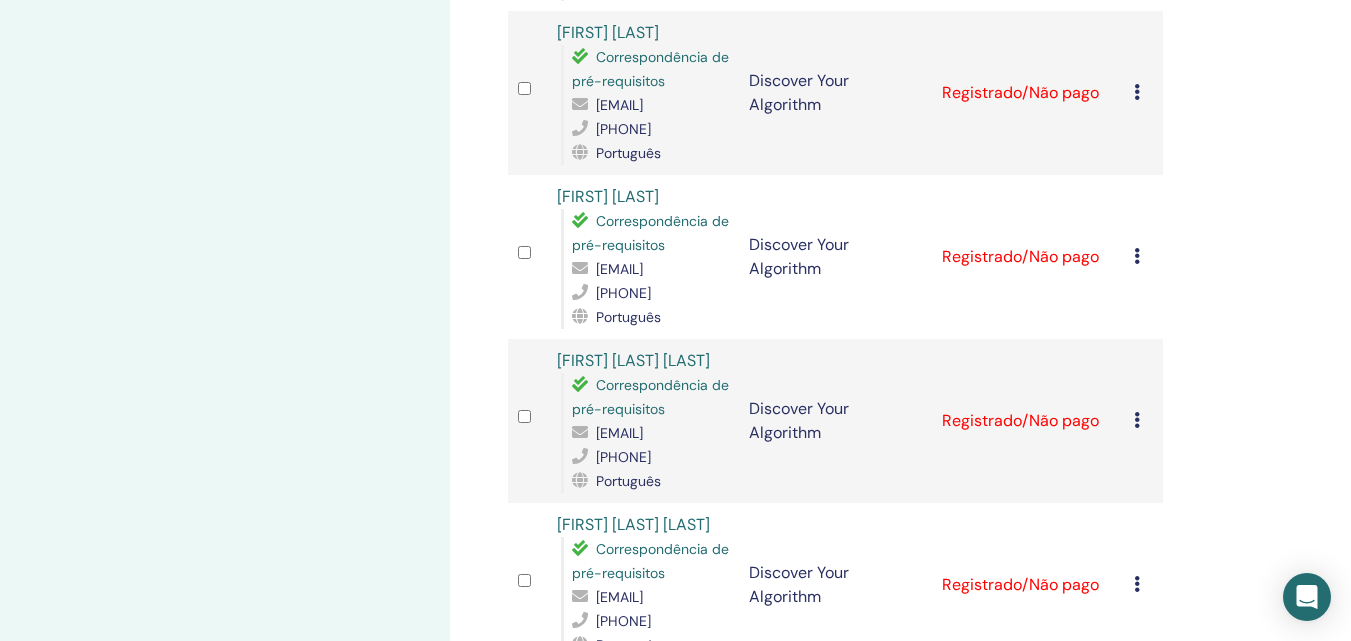 click at bounding box center (1137, -84) 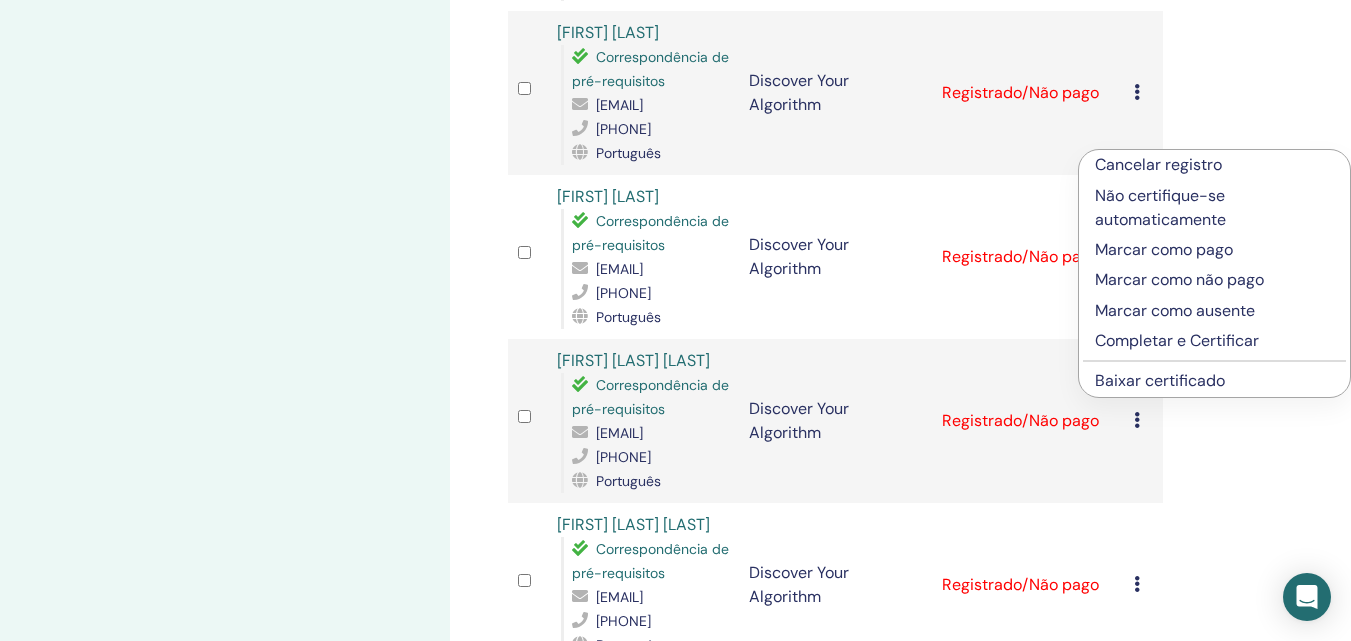 click on "Completar e Certificar" at bounding box center [1214, 341] 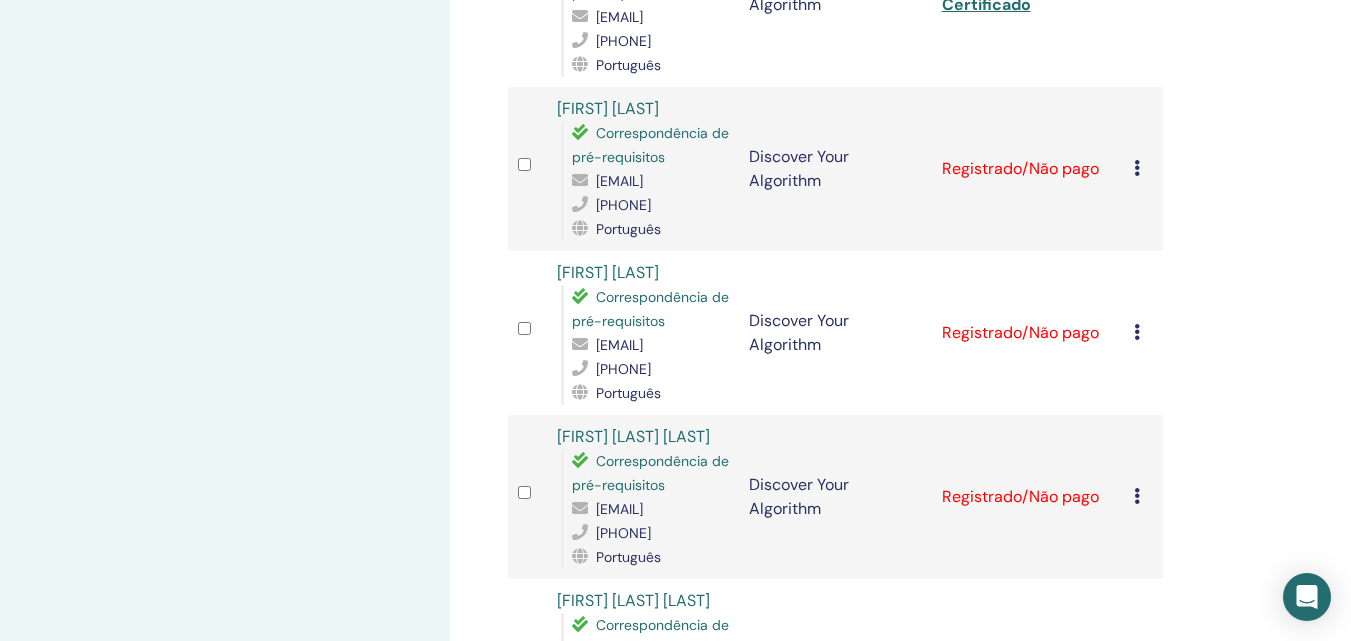 scroll, scrollTop: 2276, scrollLeft: 0, axis: vertical 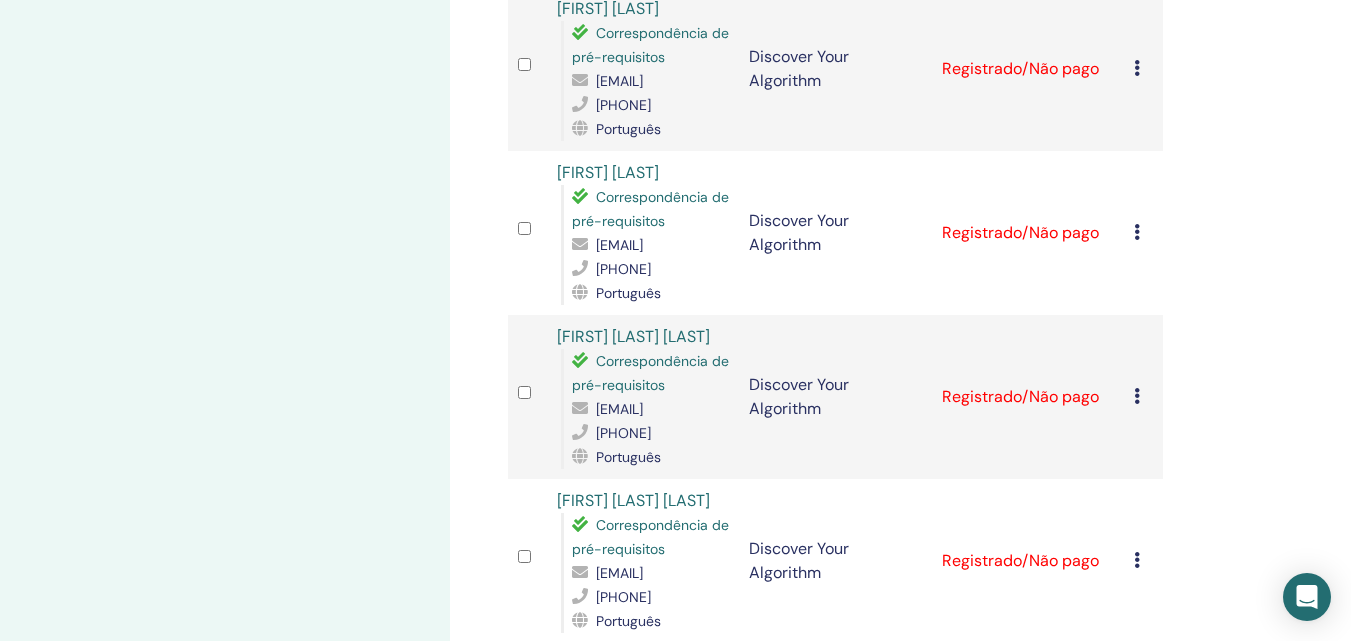 click at bounding box center (1137, 68) 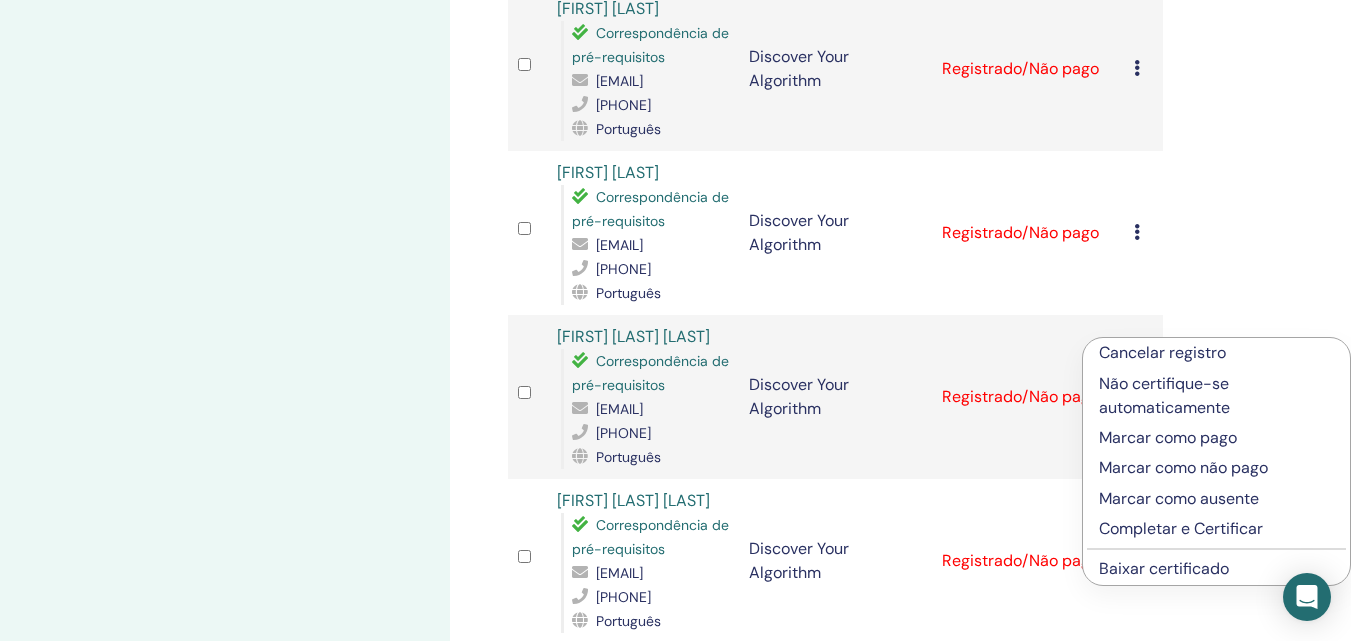 click on "Completar e Certificar" at bounding box center (1216, 529) 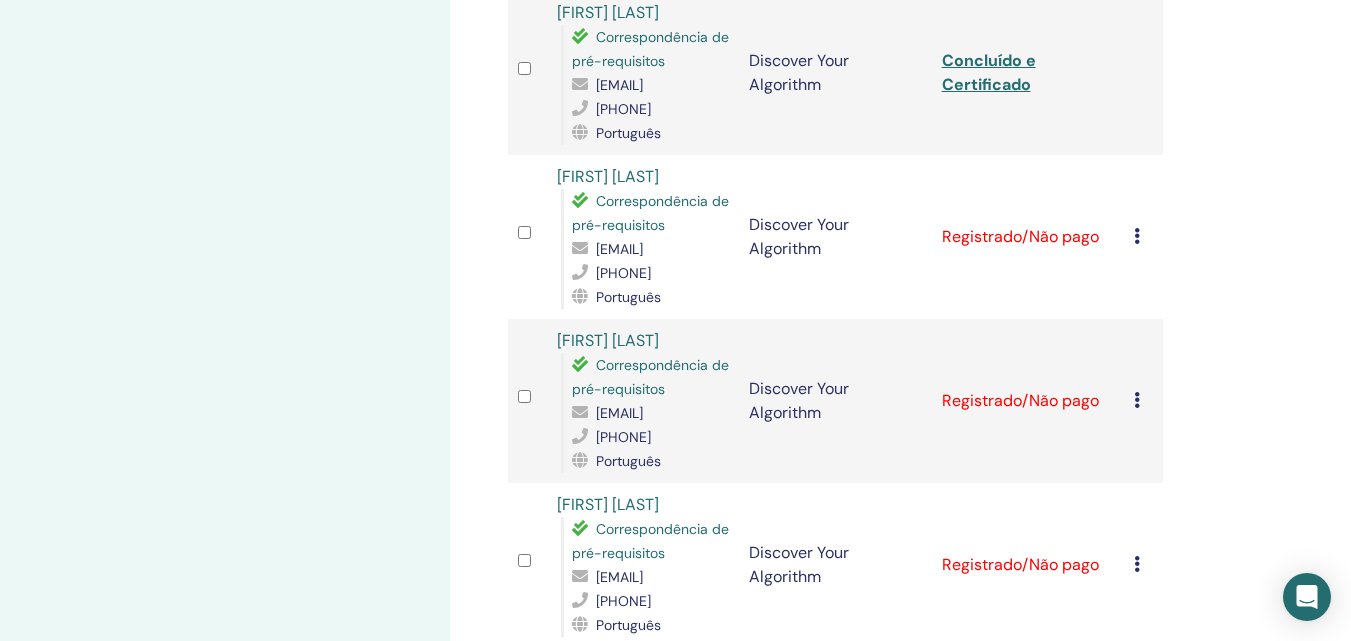 scroll, scrollTop: 2276, scrollLeft: 0, axis: vertical 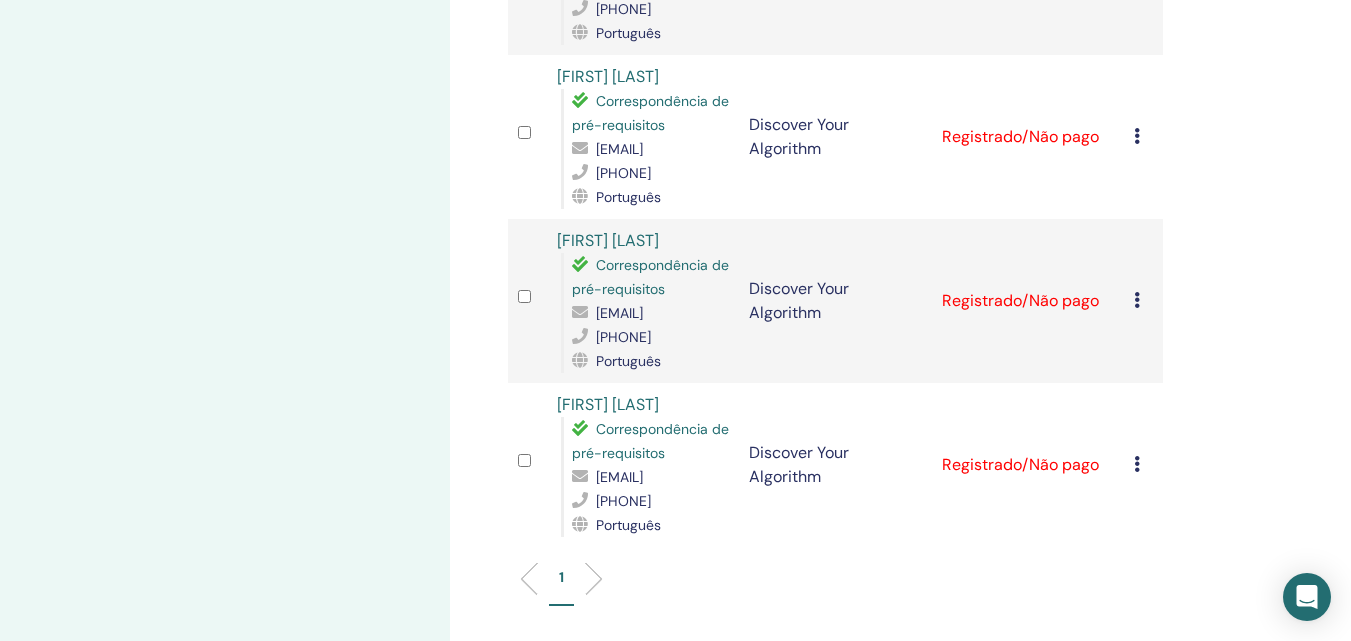 click on "Concluído e Certificado" at bounding box center (989, -192) 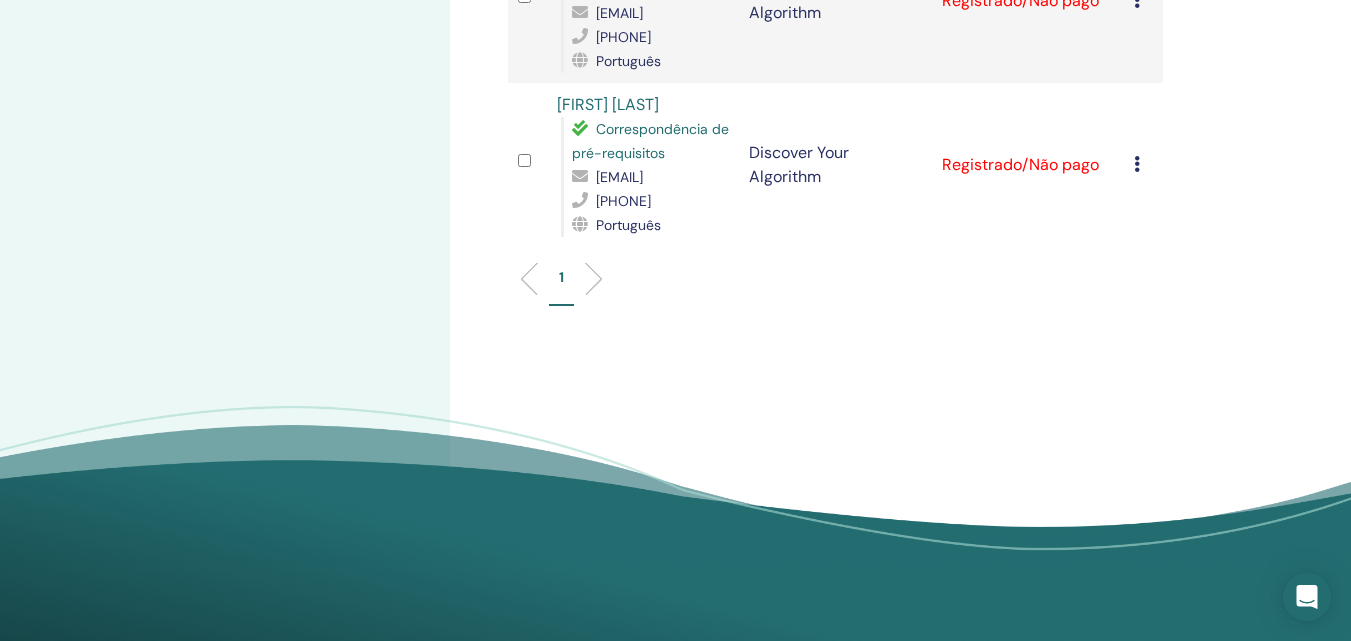 scroll, scrollTop: 2476, scrollLeft: 0, axis: vertical 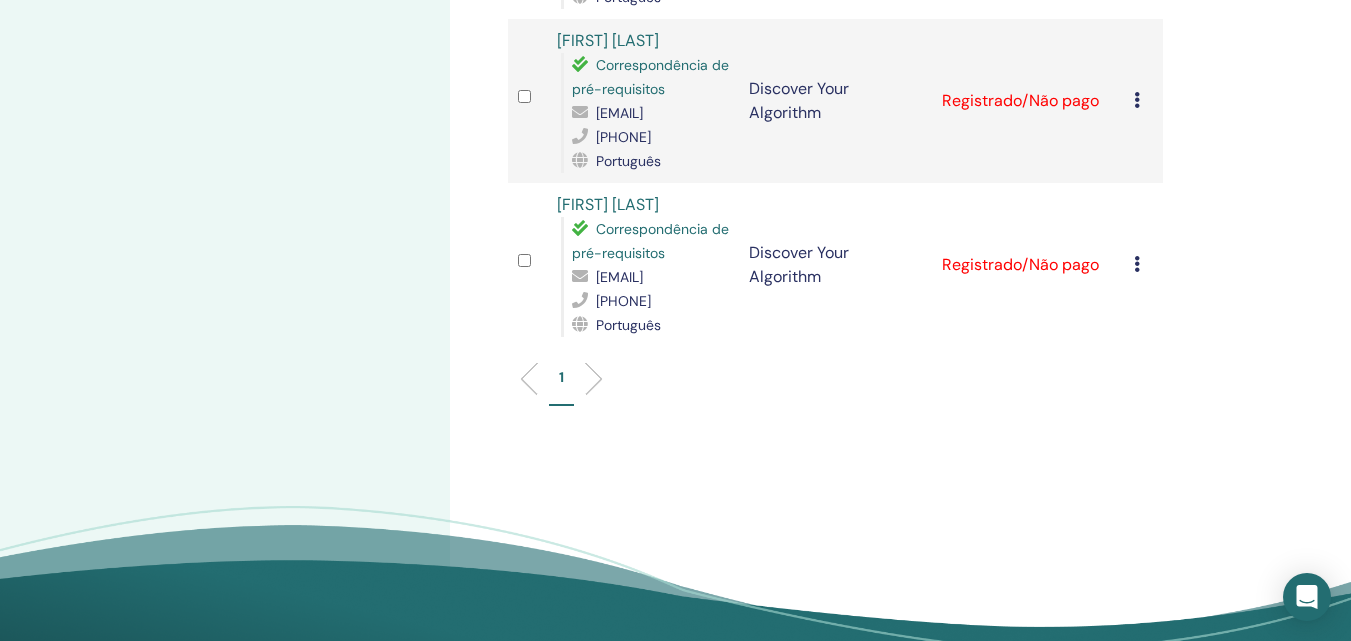 click on "Concluído e Certificado" at bounding box center (989, -228) 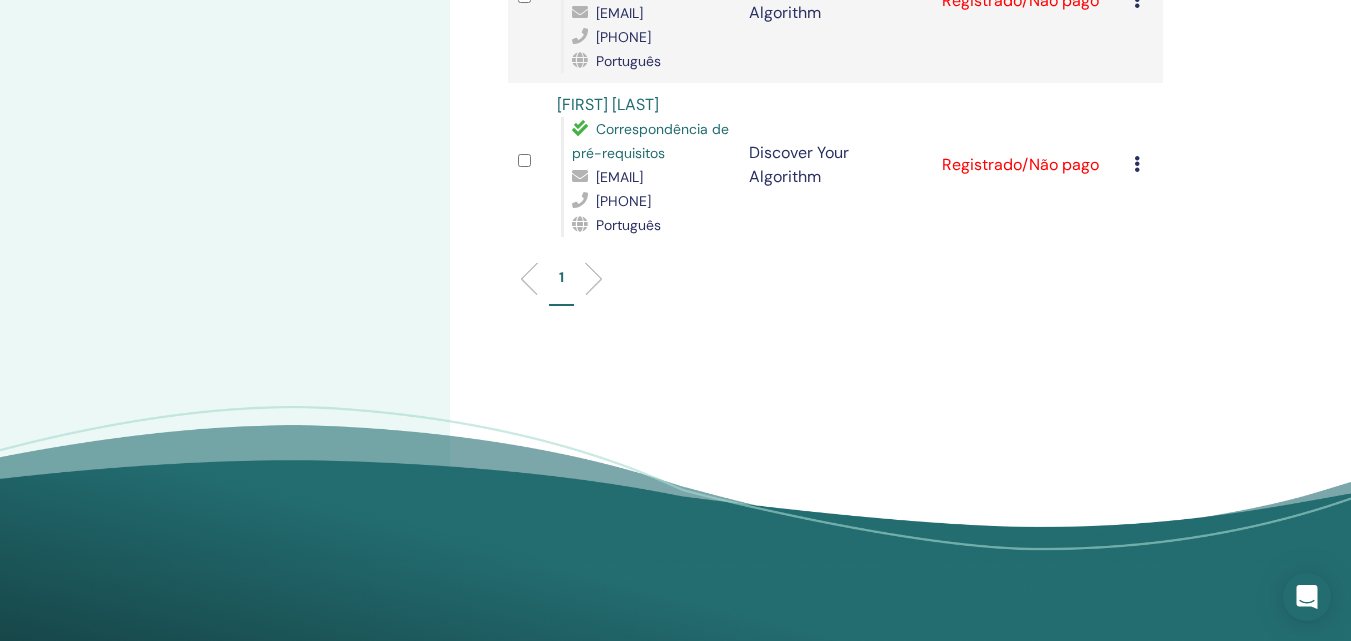 scroll, scrollTop: 2676, scrollLeft: 0, axis: vertical 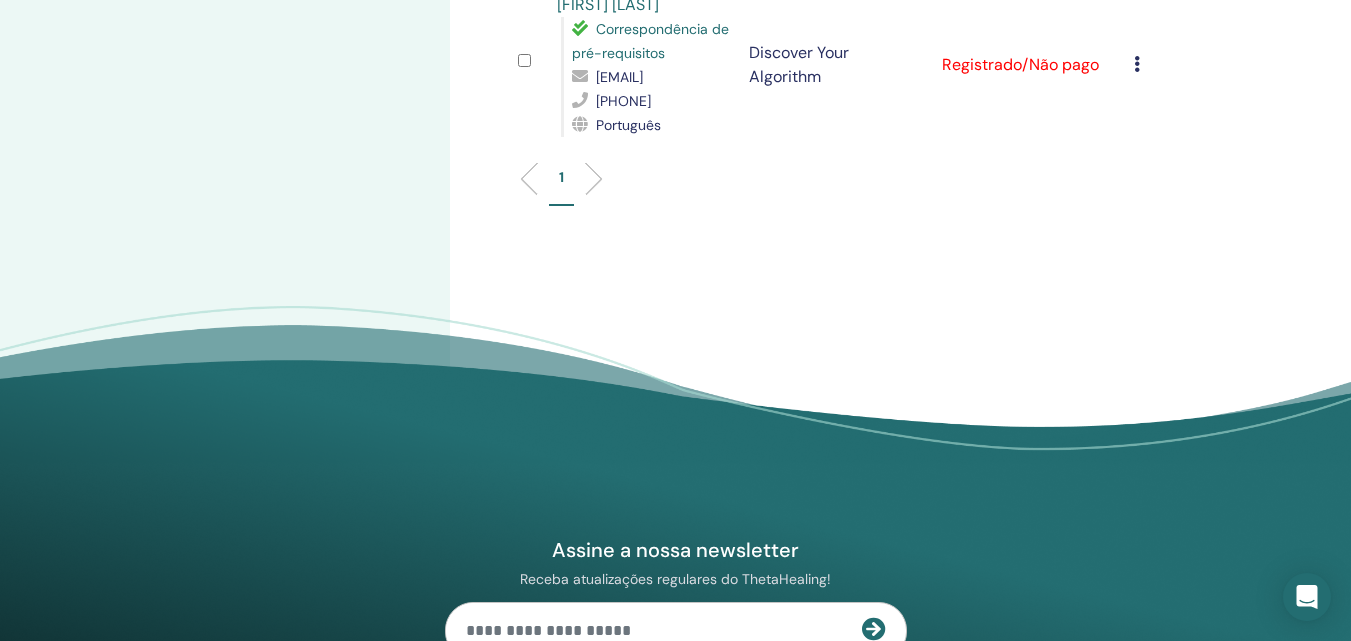 click at bounding box center [1137, -264] 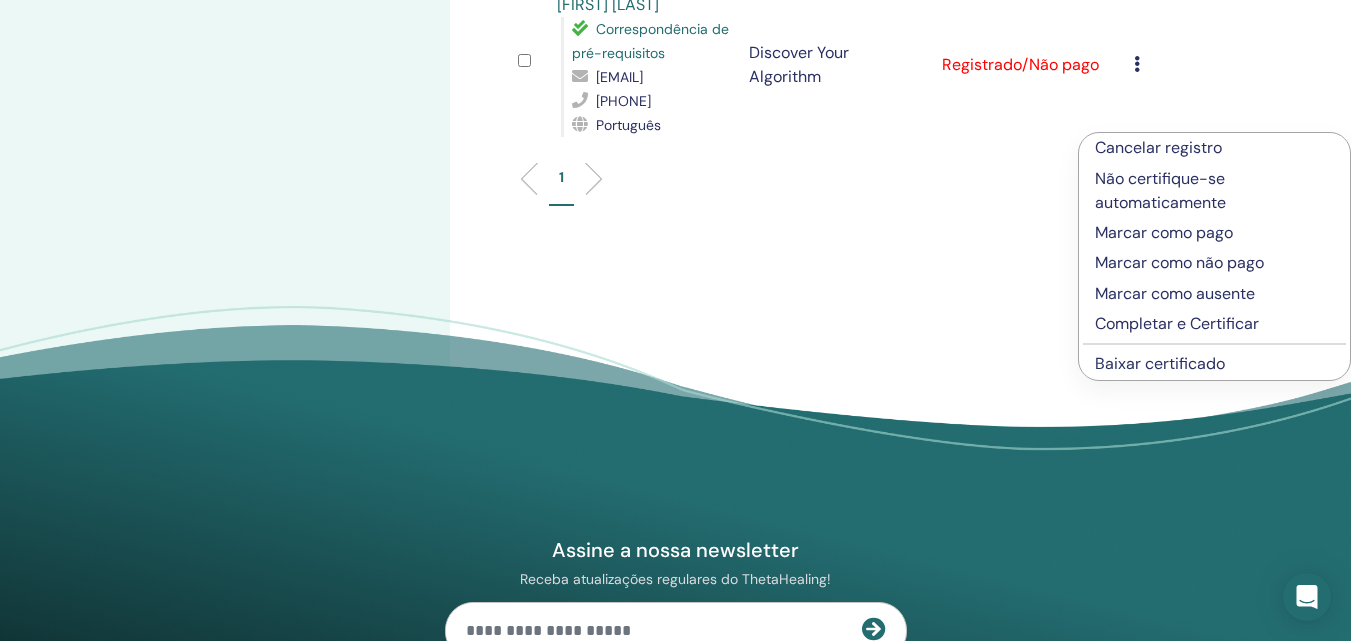 click on "Completar e Certificar" at bounding box center [1214, 324] 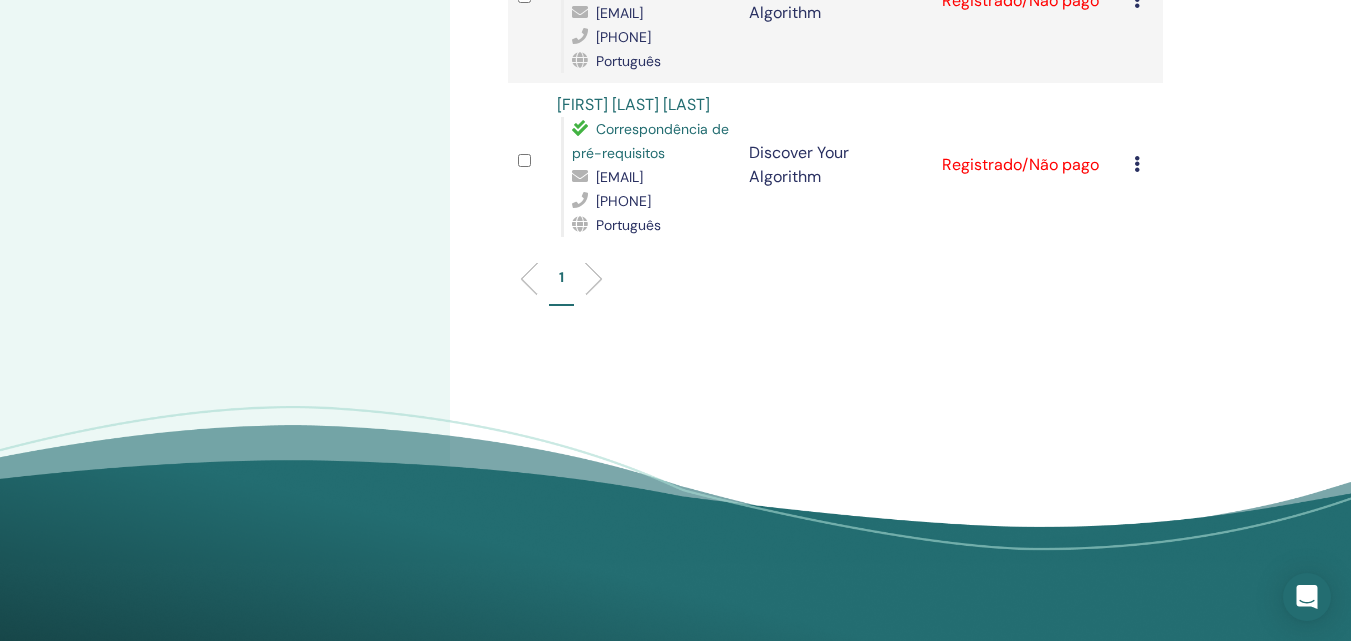 scroll, scrollTop: 2676, scrollLeft: 0, axis: vertical 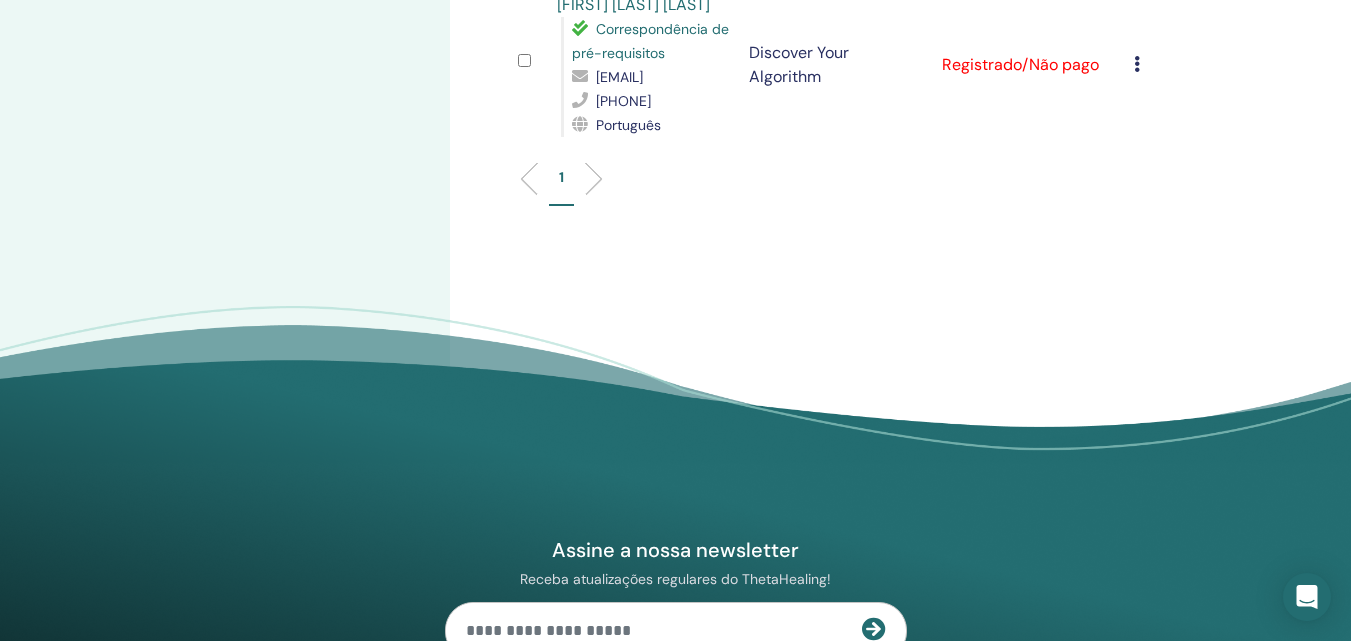 click at bounding box center (1137, -100) 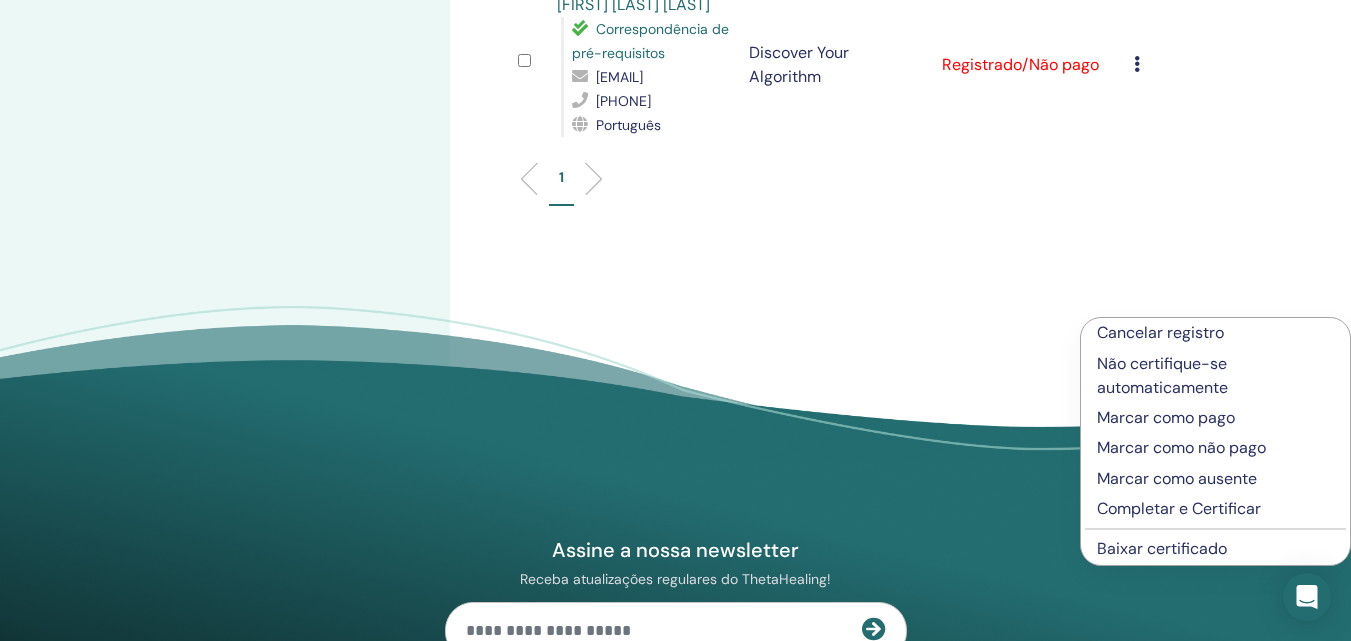click on "Completar e Certificar" at bounding box center (1215, 509) 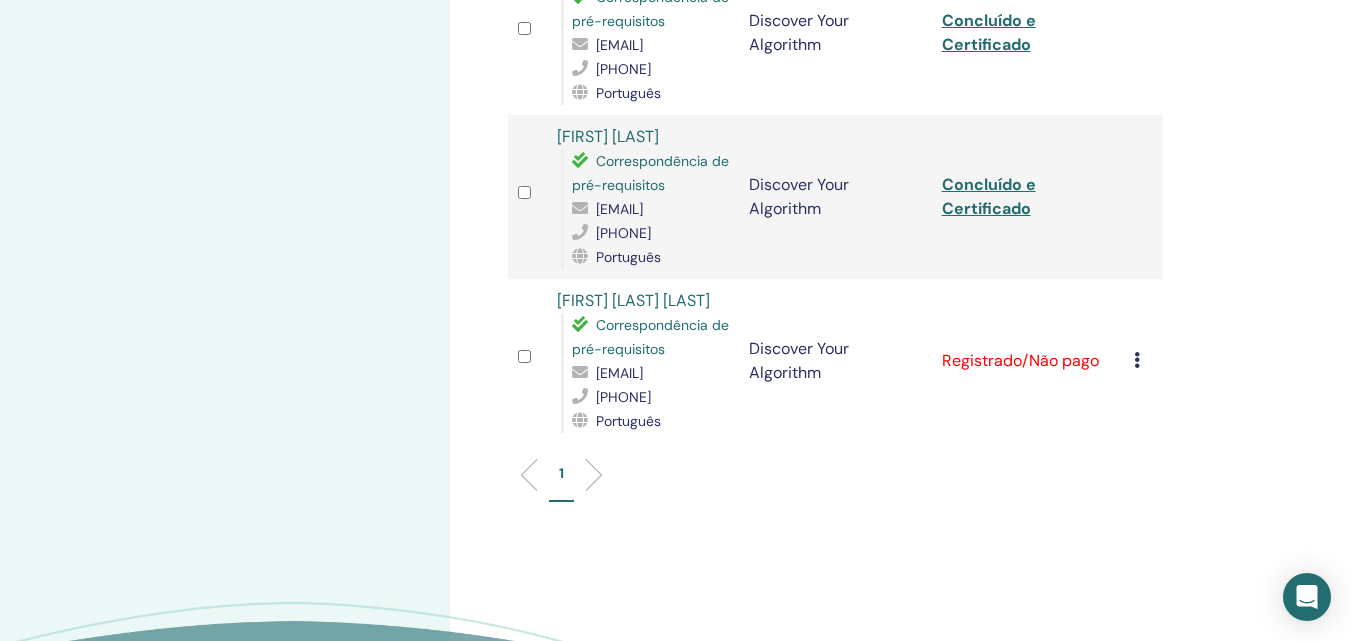 scroll, scrollTop: 2600, scrollLeft: 0, axis: vertical 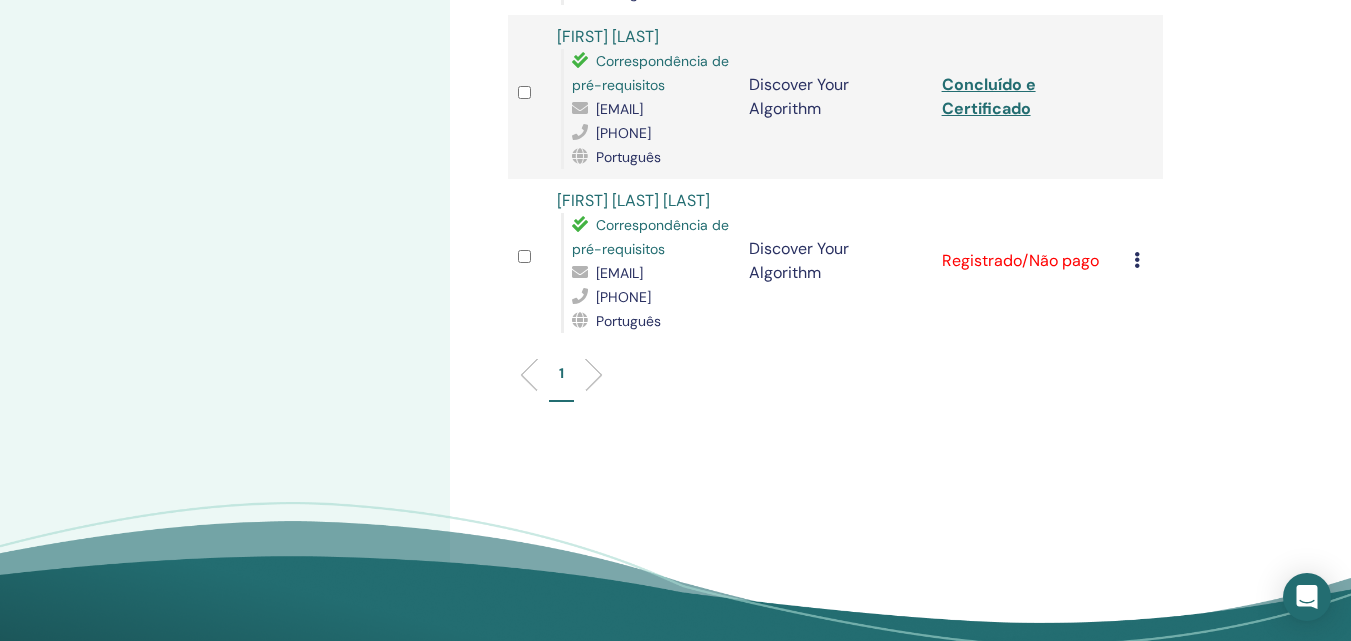 click on "Concluído e Certificado" at bounding box center [989, -68] 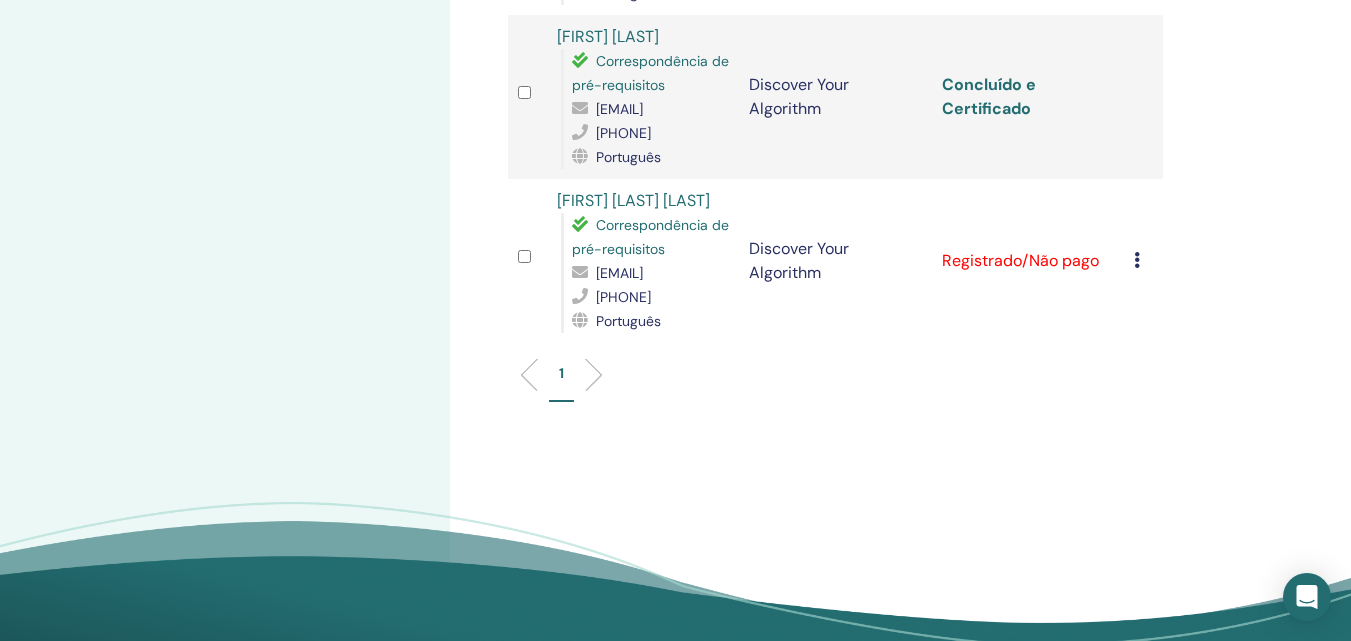 click on "Concluído e Certificado" at bounding box center [989, 96] 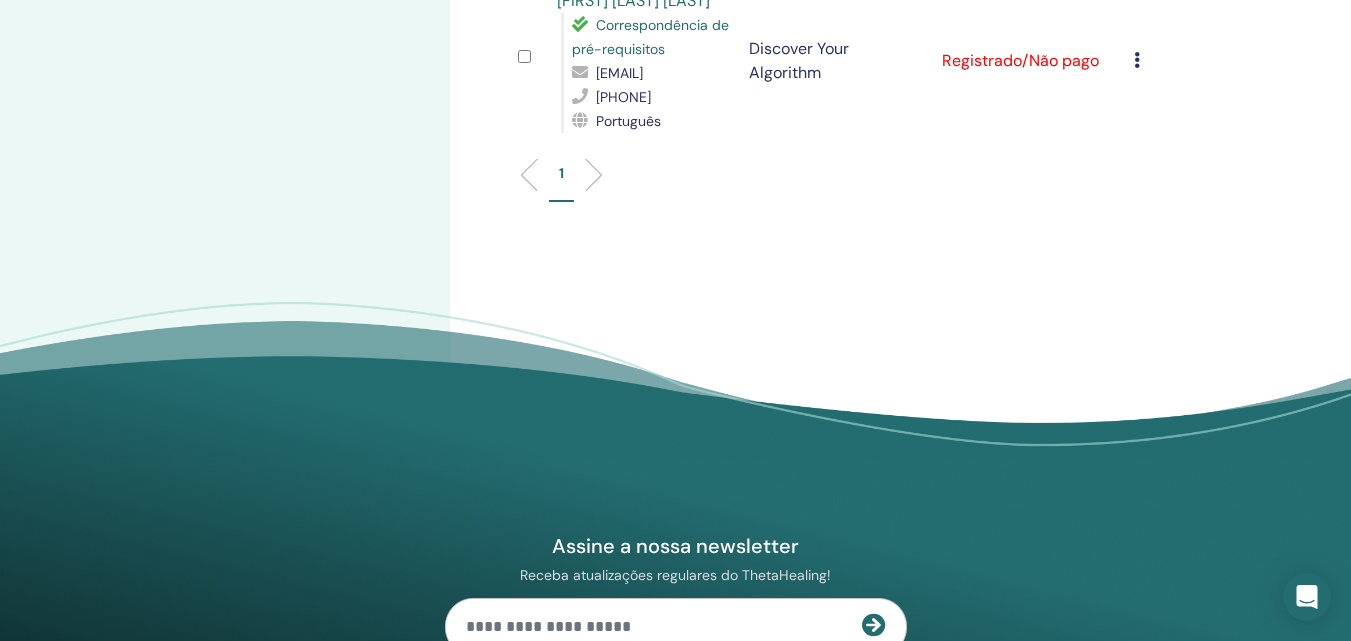 scroll, scrollTop: 2700, scrollLeft: 0, axis: vertical 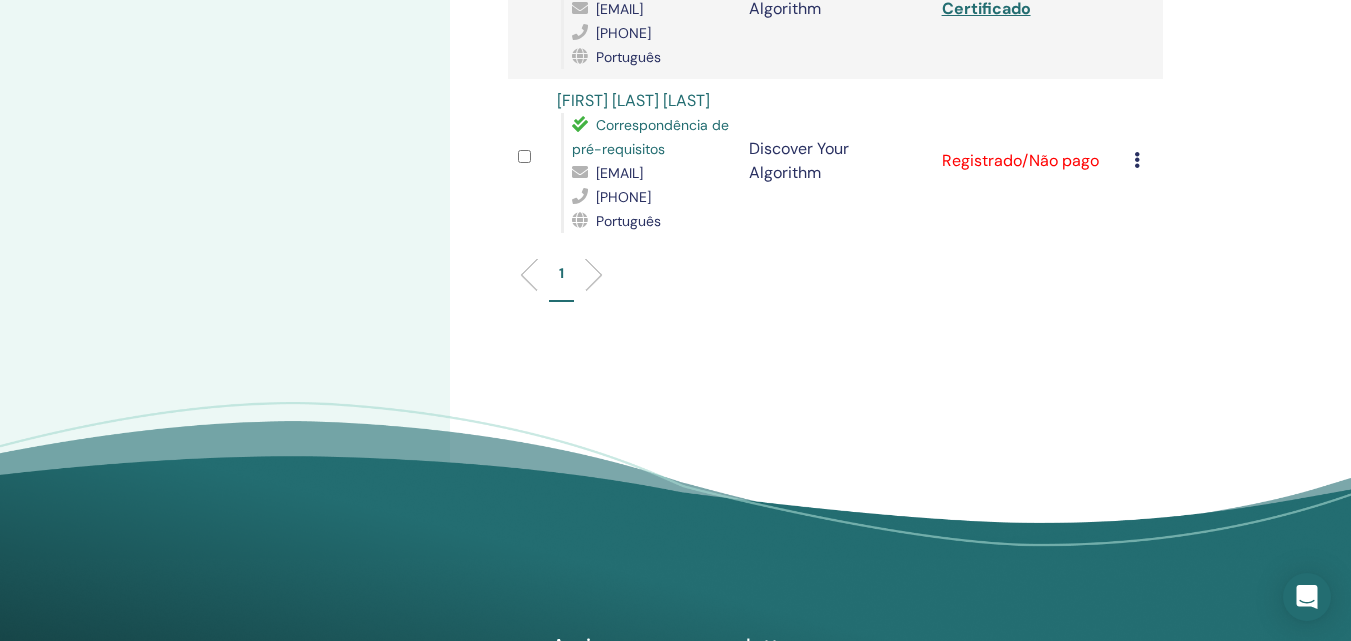 click at bounding box center [1137, 160] 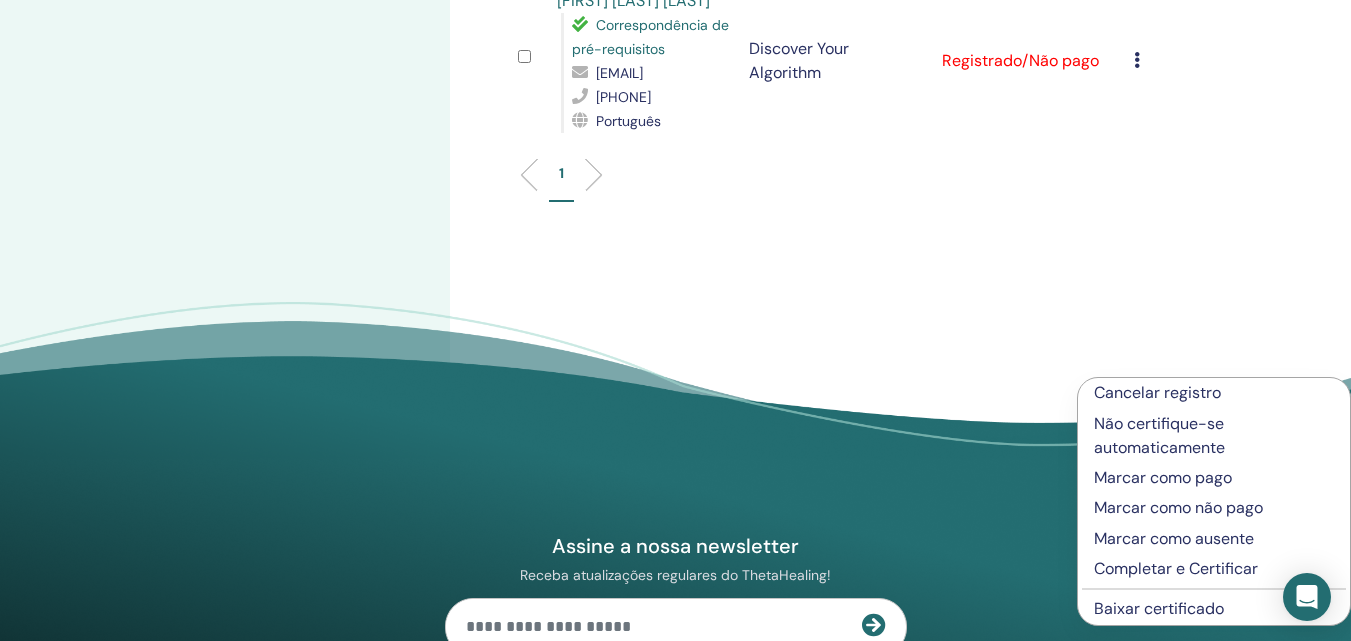 scroll, scrollTop: 3000, scrollLeft: 0, axis: vertical 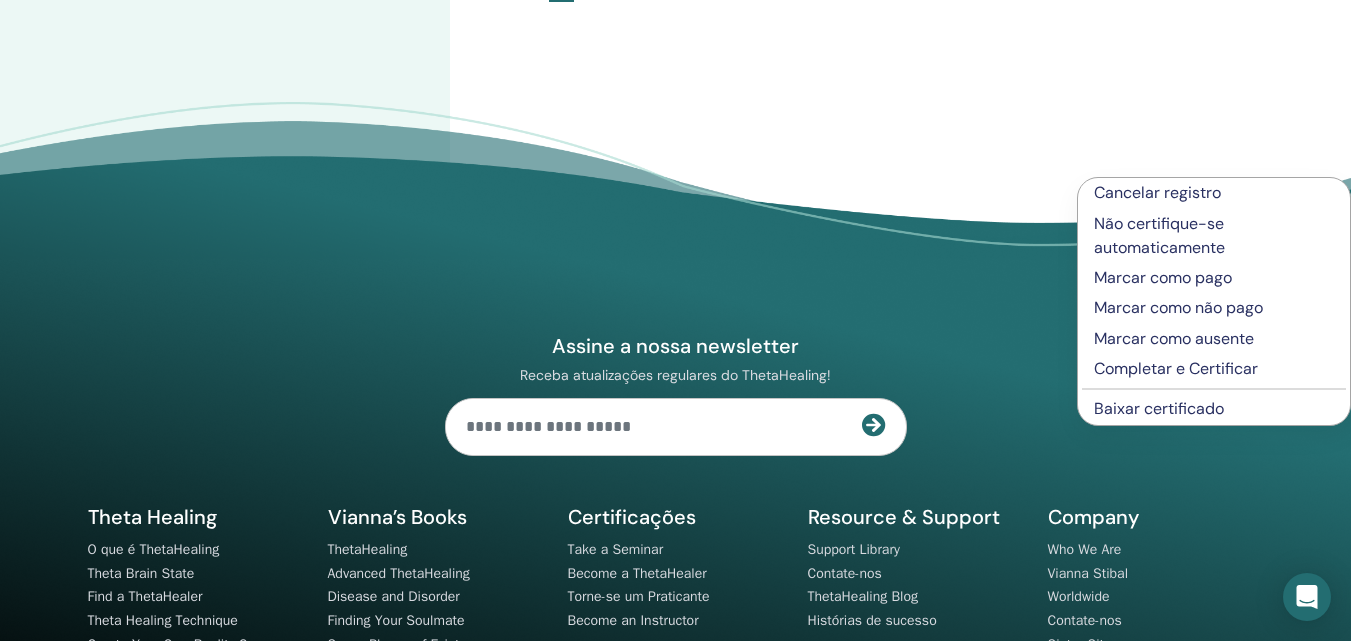 click on "Completar e Certificar" at bounding box center [1214, 369] 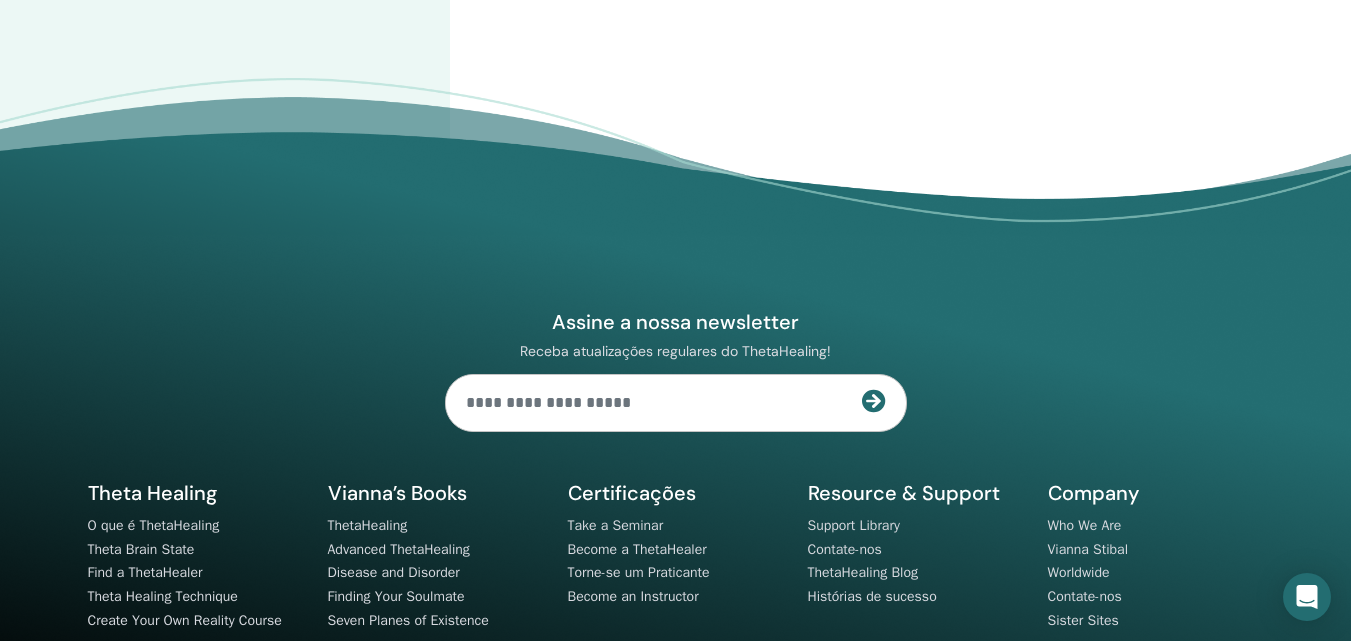scroll, scrollTop: 2900, scrollLeft: 0, axis: vertical 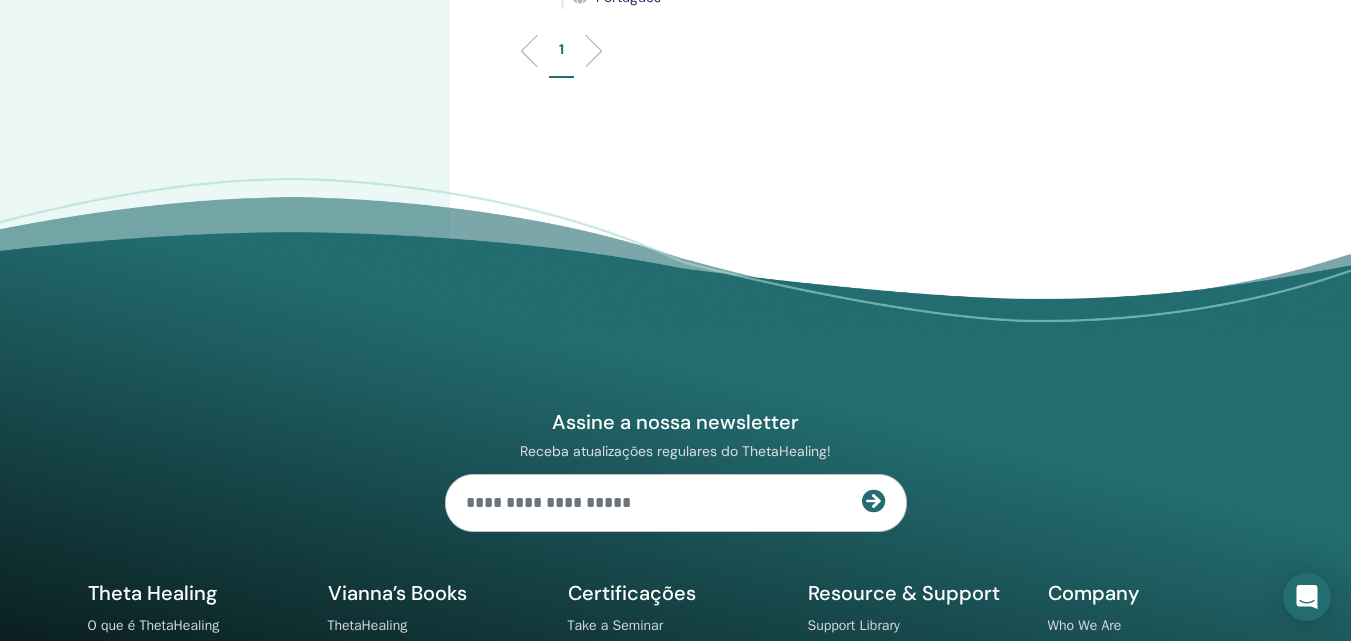 click on "Concluído e Certificado" at bounding box center (989, -64) 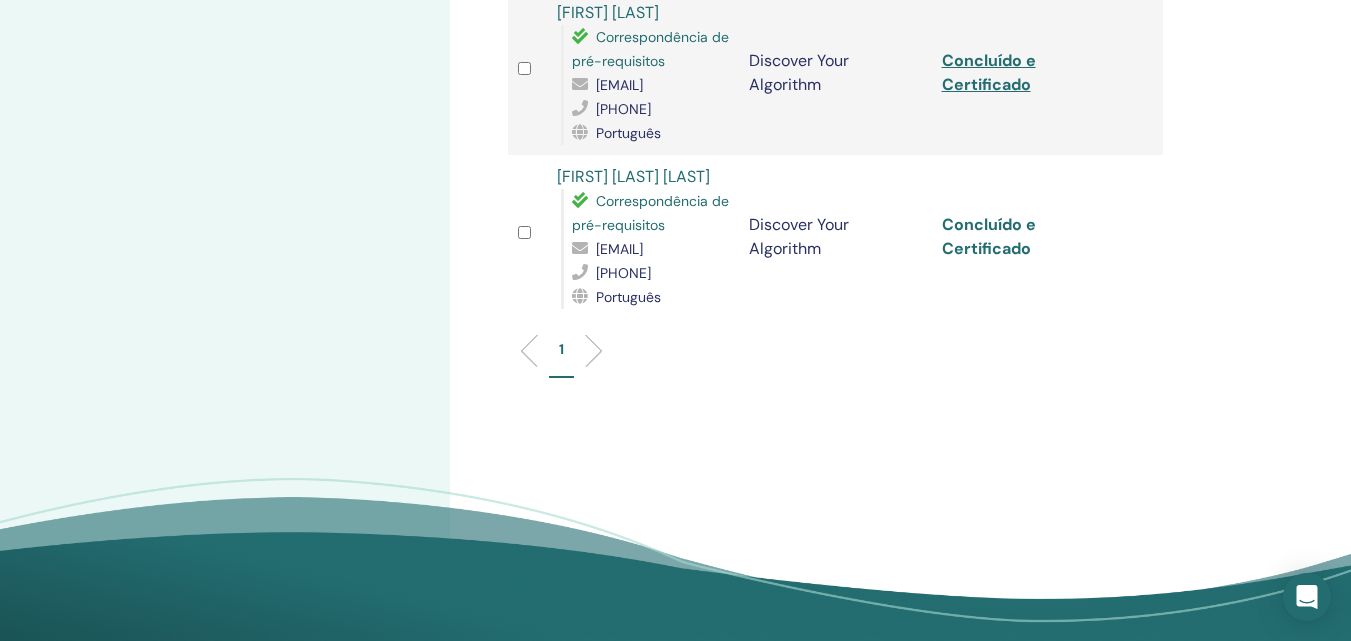 scroll, scrollTop: 2700, scrollLeft: 0, axis: vertical 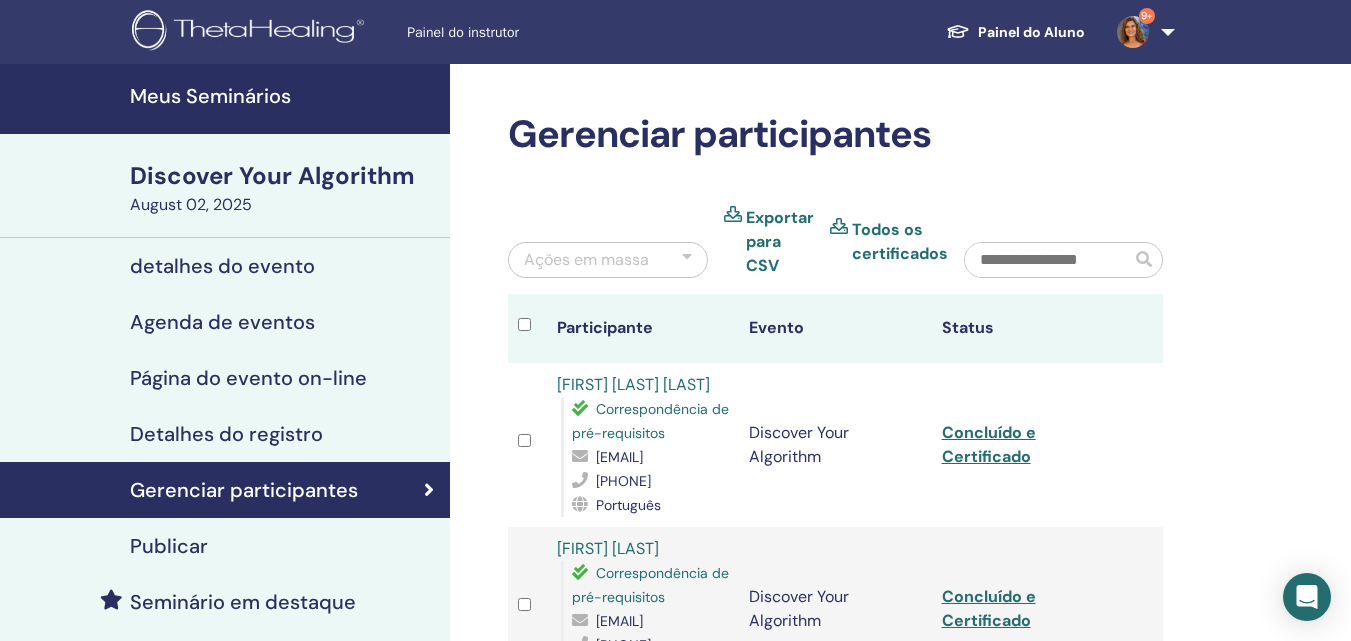 drag, startPoint x: 167, startPoint y: 94, endPoint x: 203, endPoint y: 89, distance: 36.345562 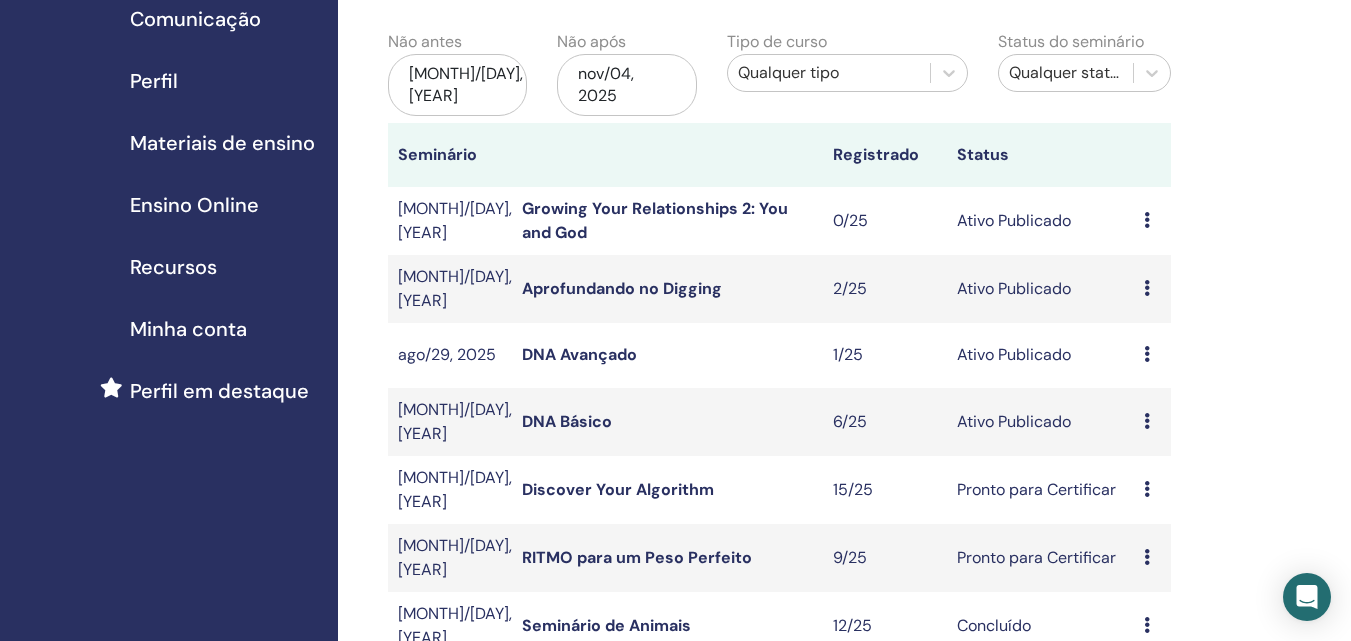 scroll, scrollTop: 400, scrollLeft: 0, axis: vertical 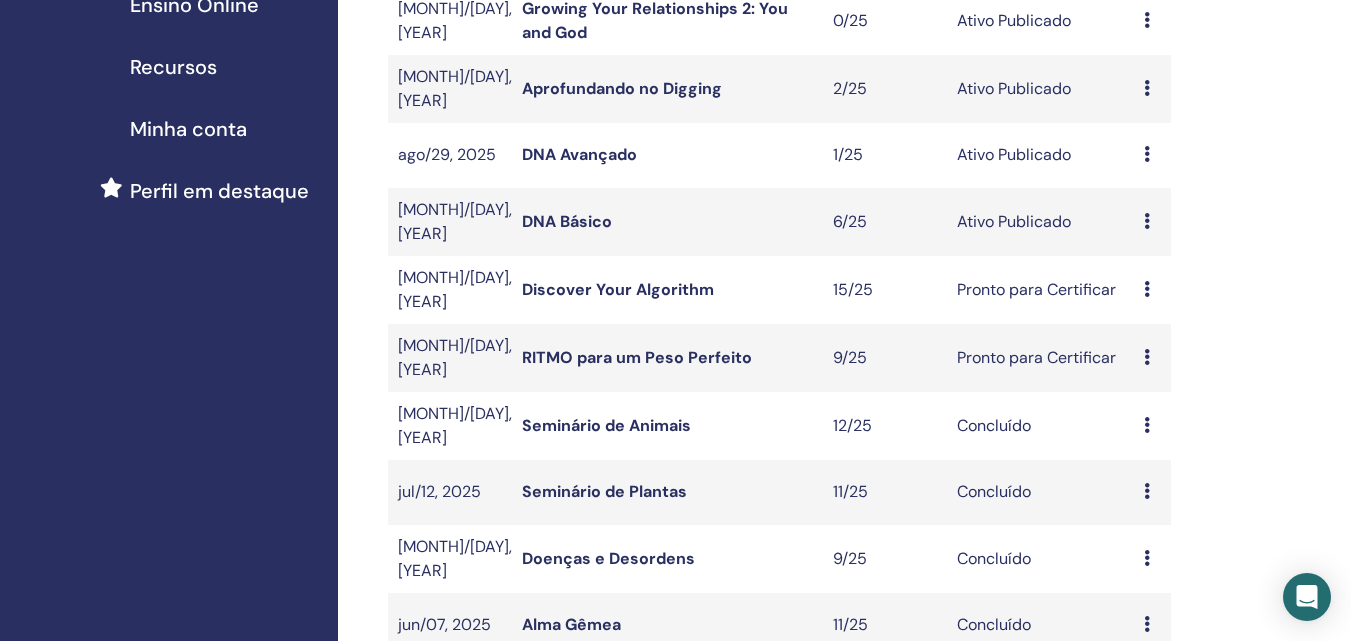 click on "DNA Básico" at bounding box center [567, 221] 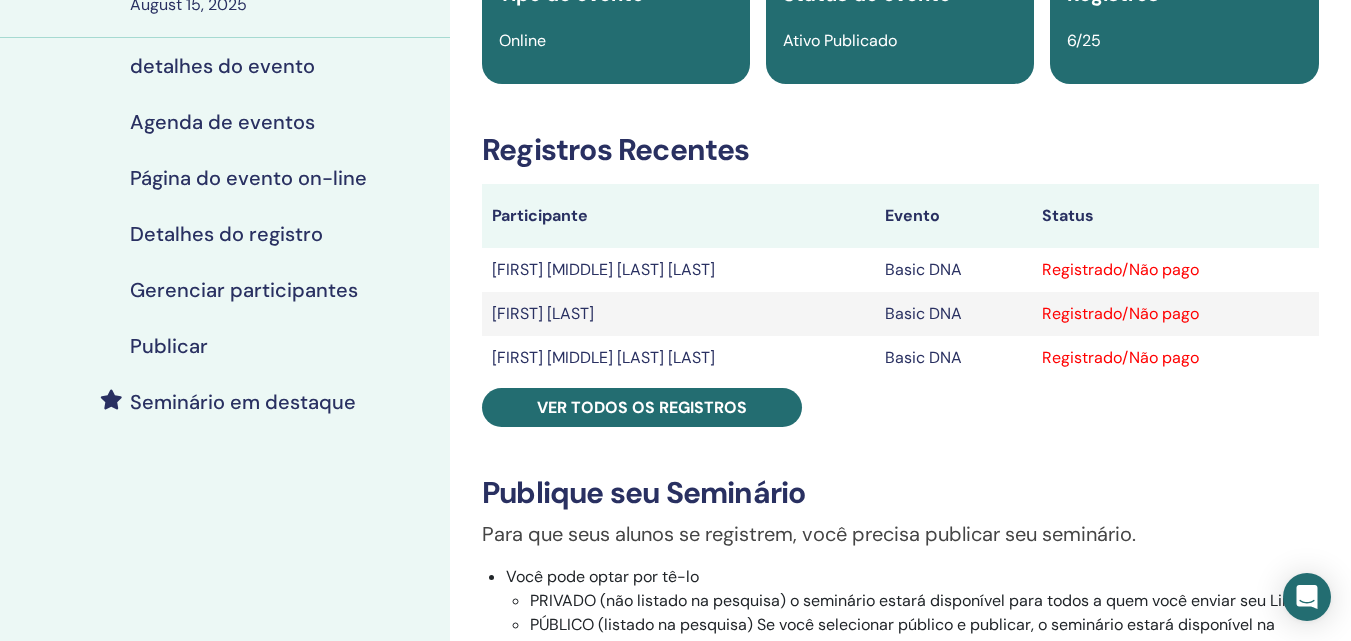 scroll, scrollTop: 300, scrollLeft: 0, axis: vertical 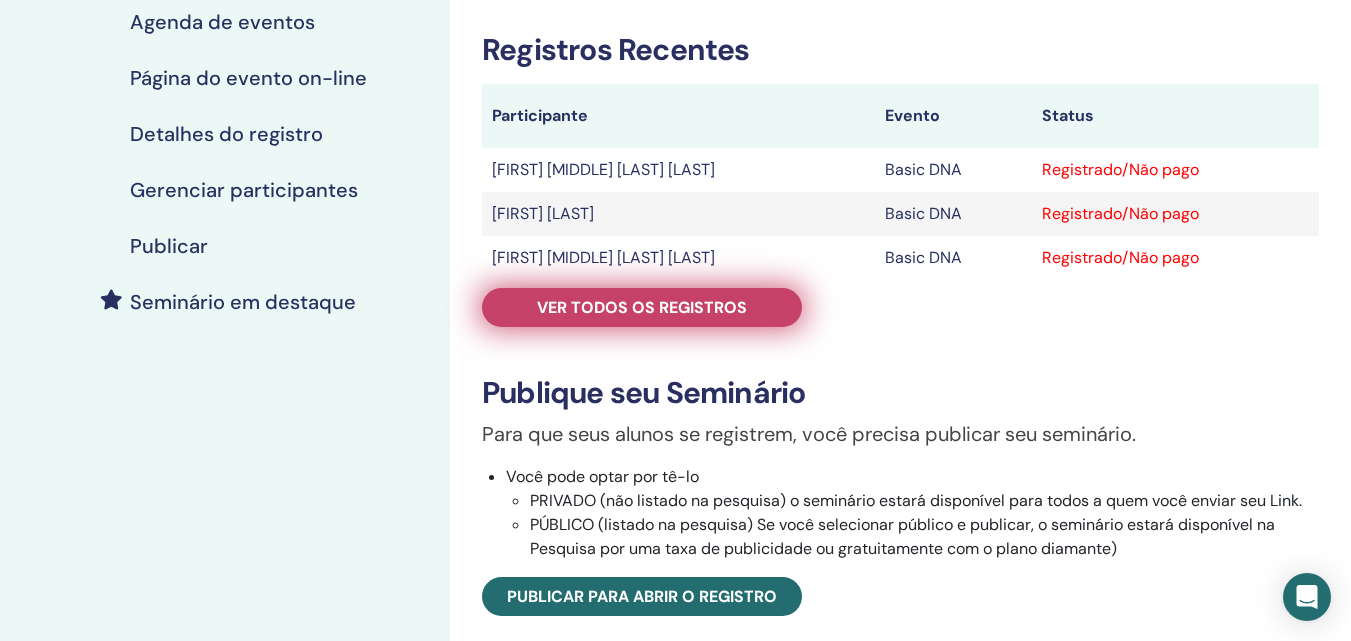 click on "Ver todos os registros" at bounding box center (642, 307) 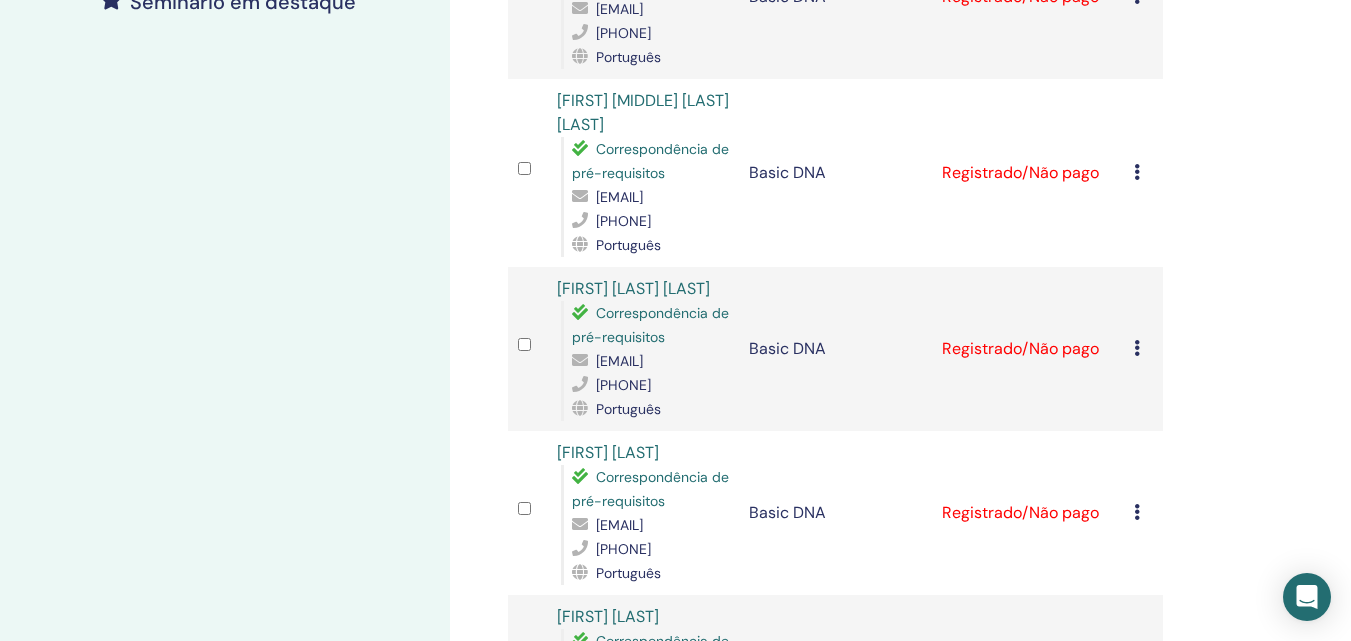 scroll, scrollTop: 0, scrollLeft: 0, axis: both 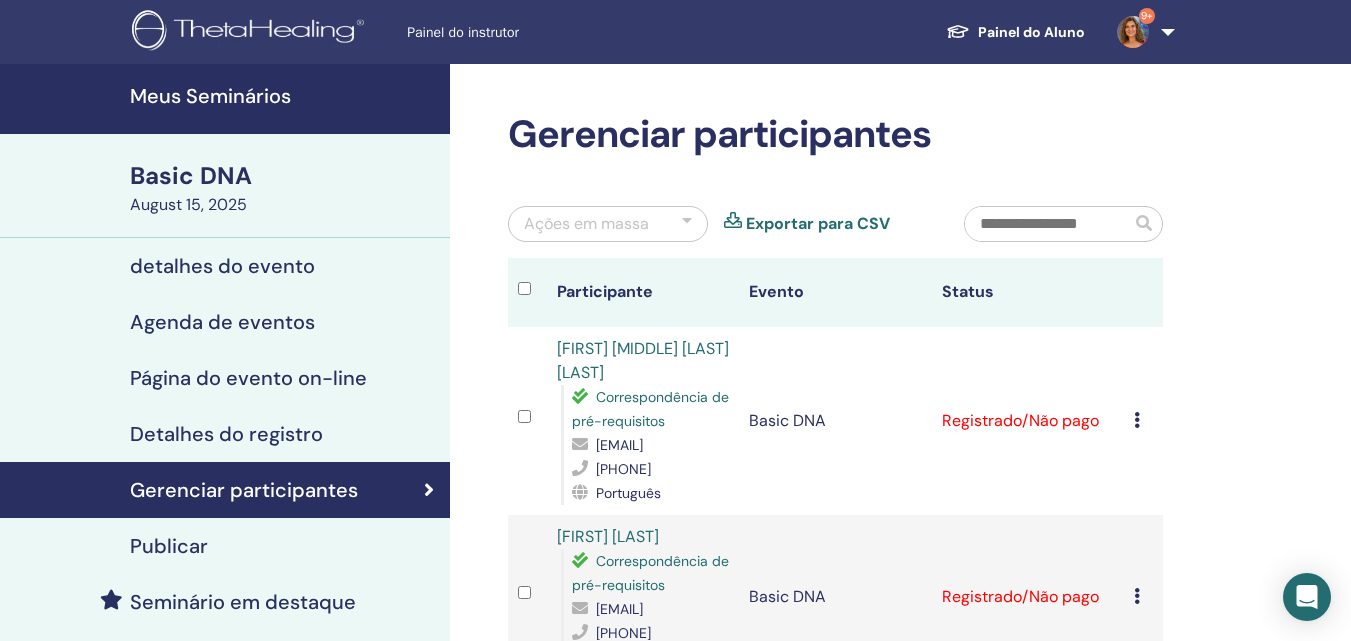 click on "Meus Seminários" at bounding box center (284, 96) 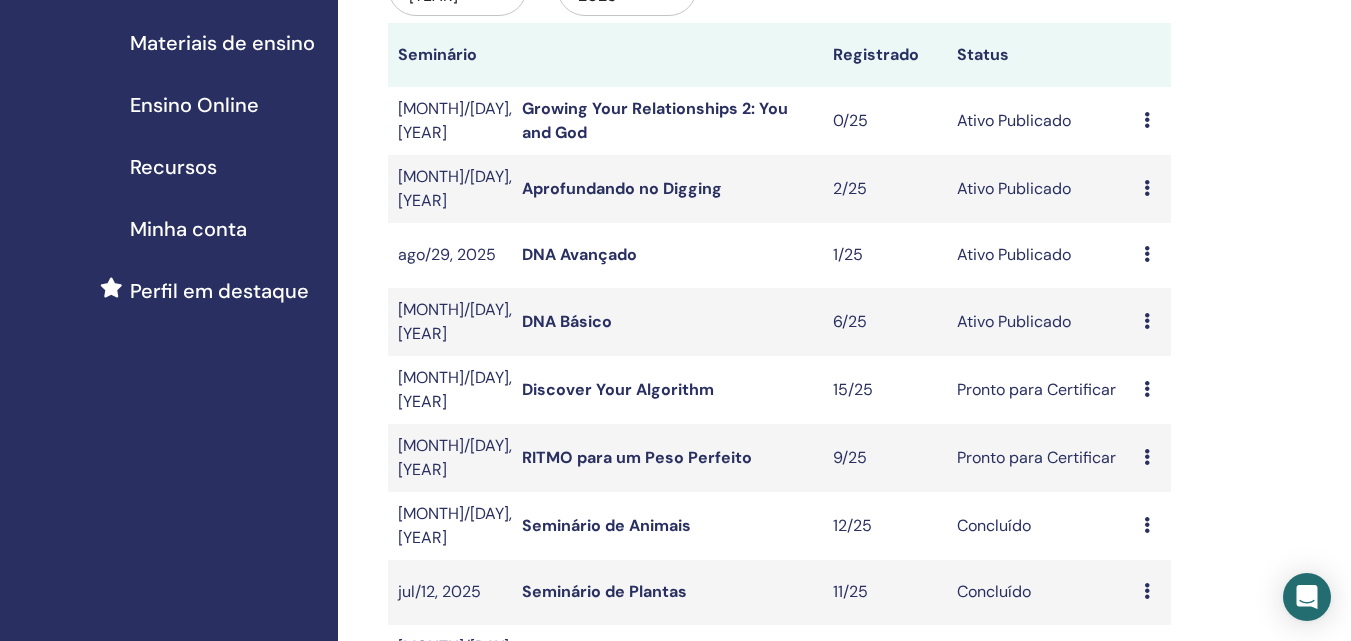 scroll, scrollTop: 400, scrollLeft: 0, axis: vertical 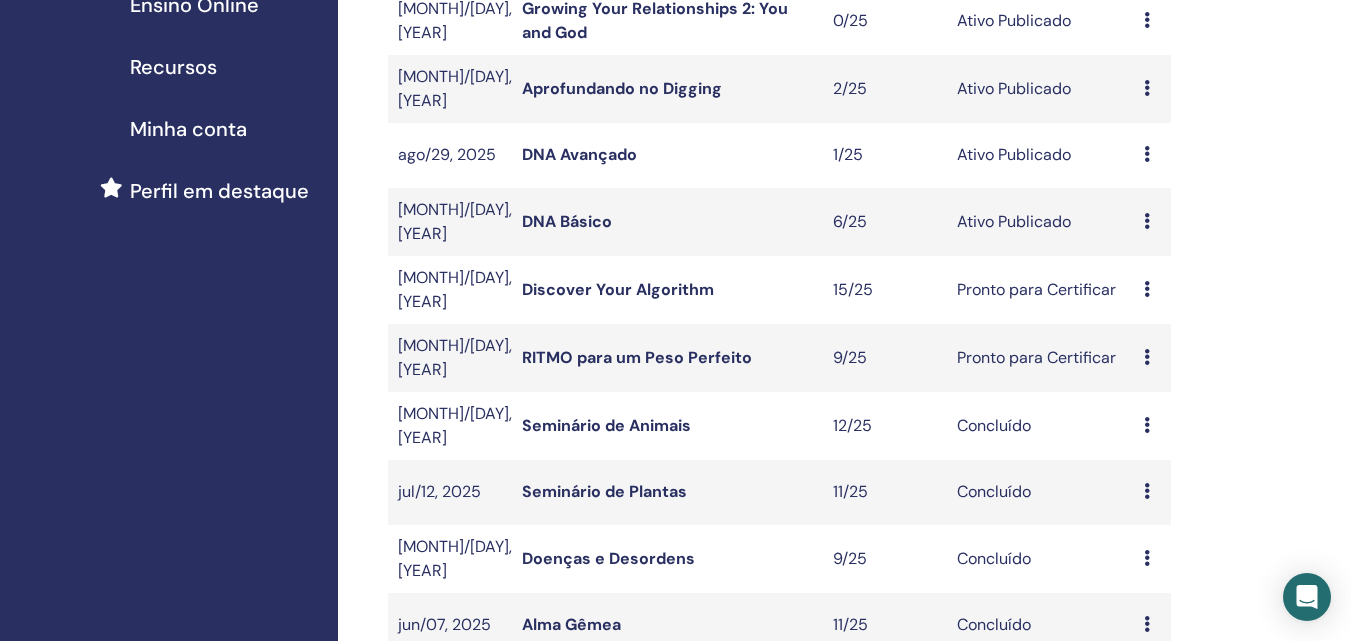 click on "Discover Your Algorithm" at bounding box center [618, 289] 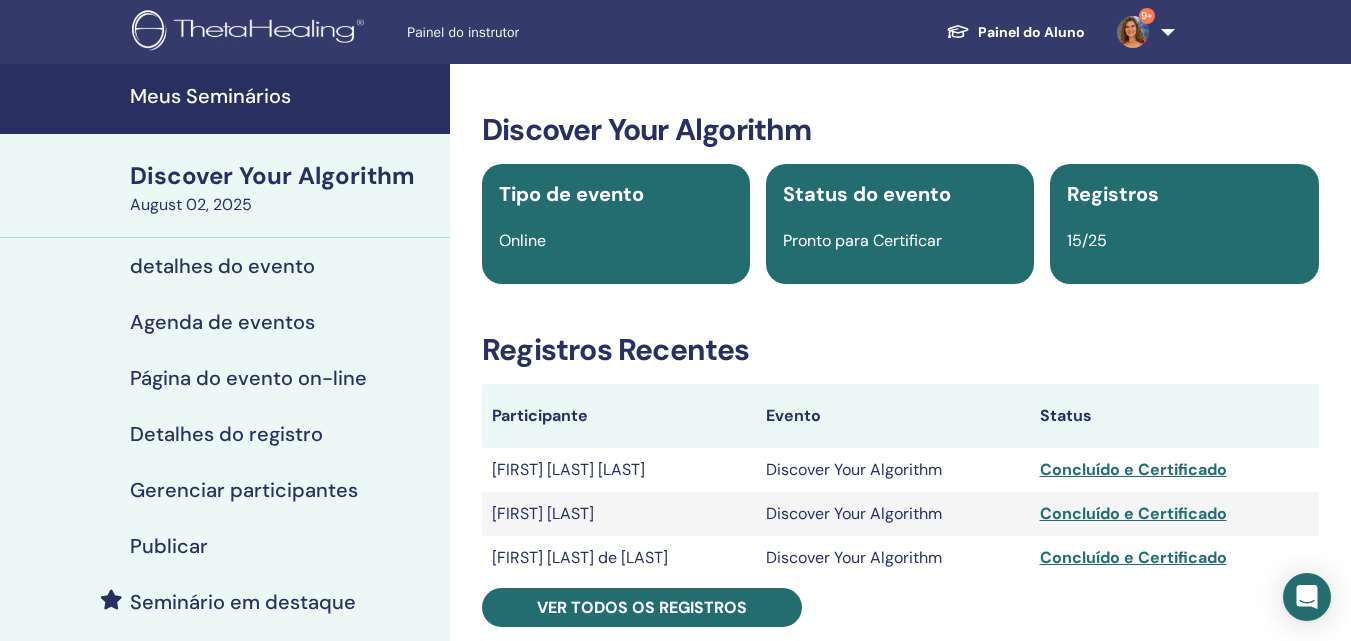 scroll, scrollTop: 100, scrollLeft: 0, axis: vertical 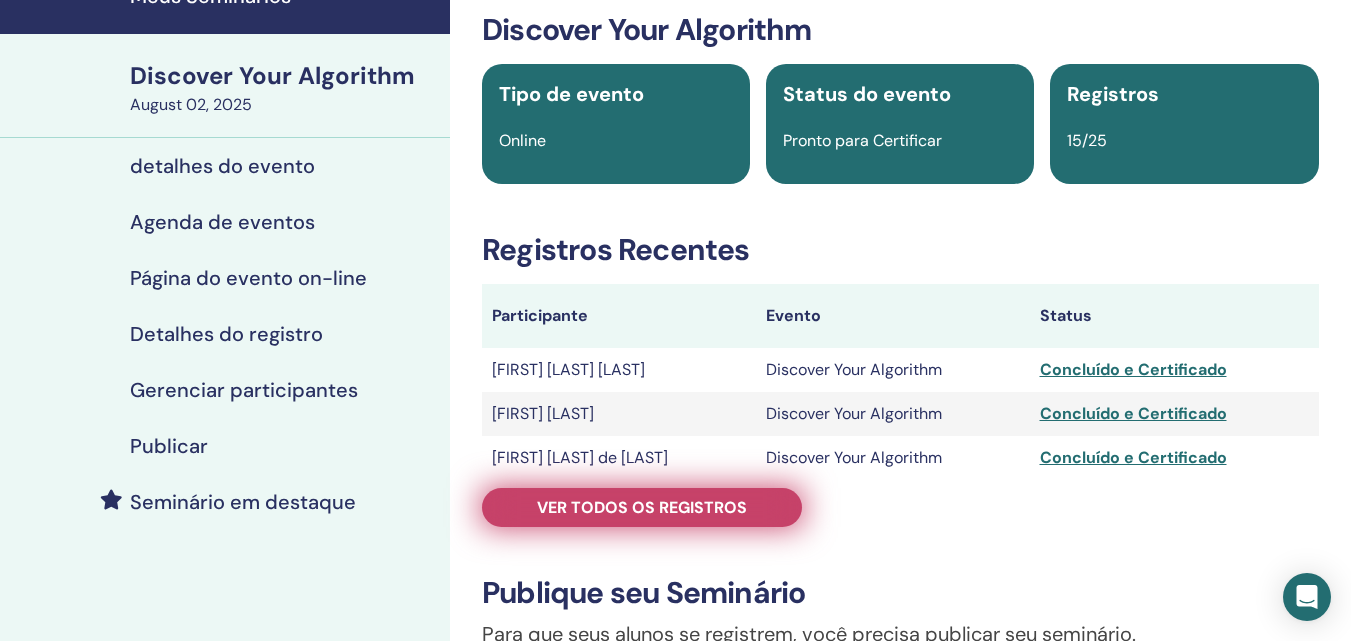 click on "Ver todos os registros" at bounding box center [642, 507] 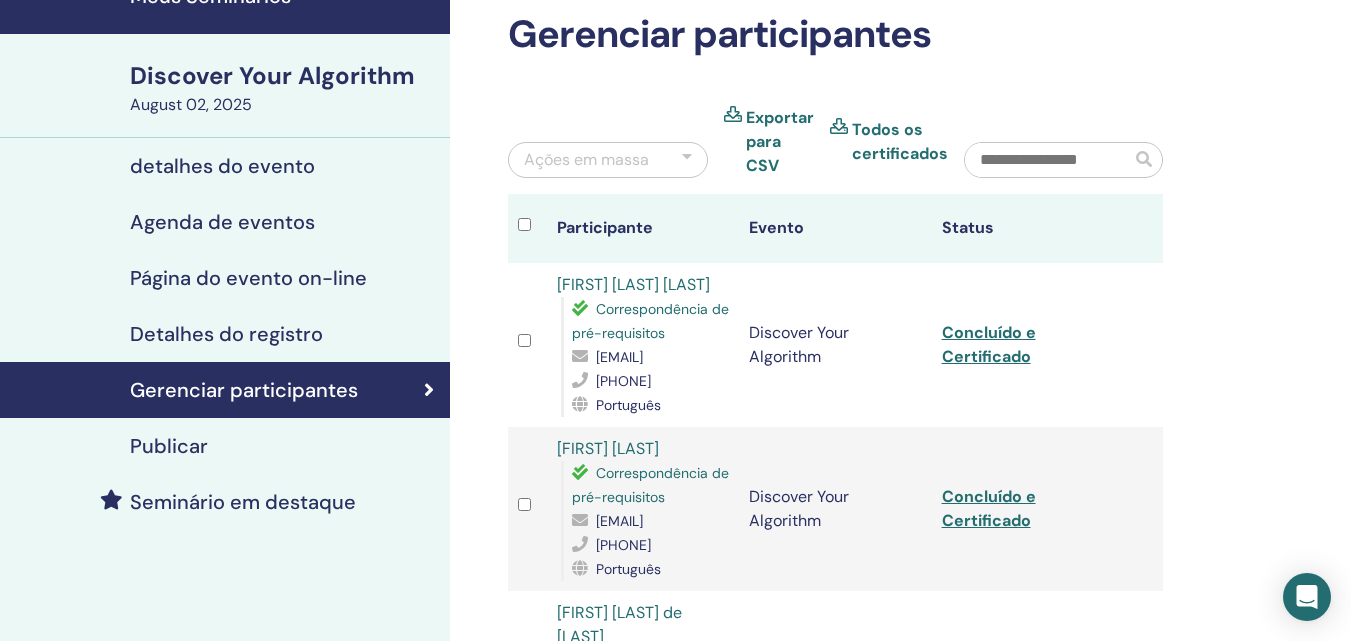 scroll, scrollTop: 200, scrollLeft: 0, axis: vertical 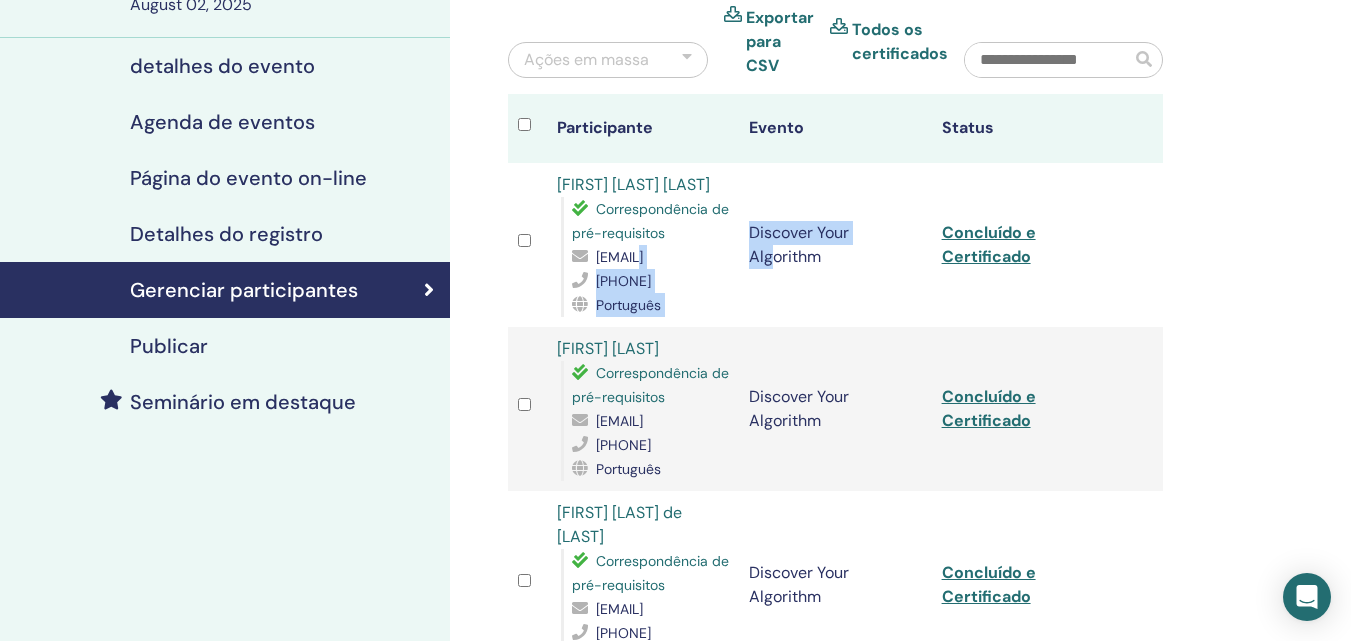 drag, startPoint x: 774, startPoint y: 304, endPoint x: 605, endPoint y: 307, distance: 169.02663 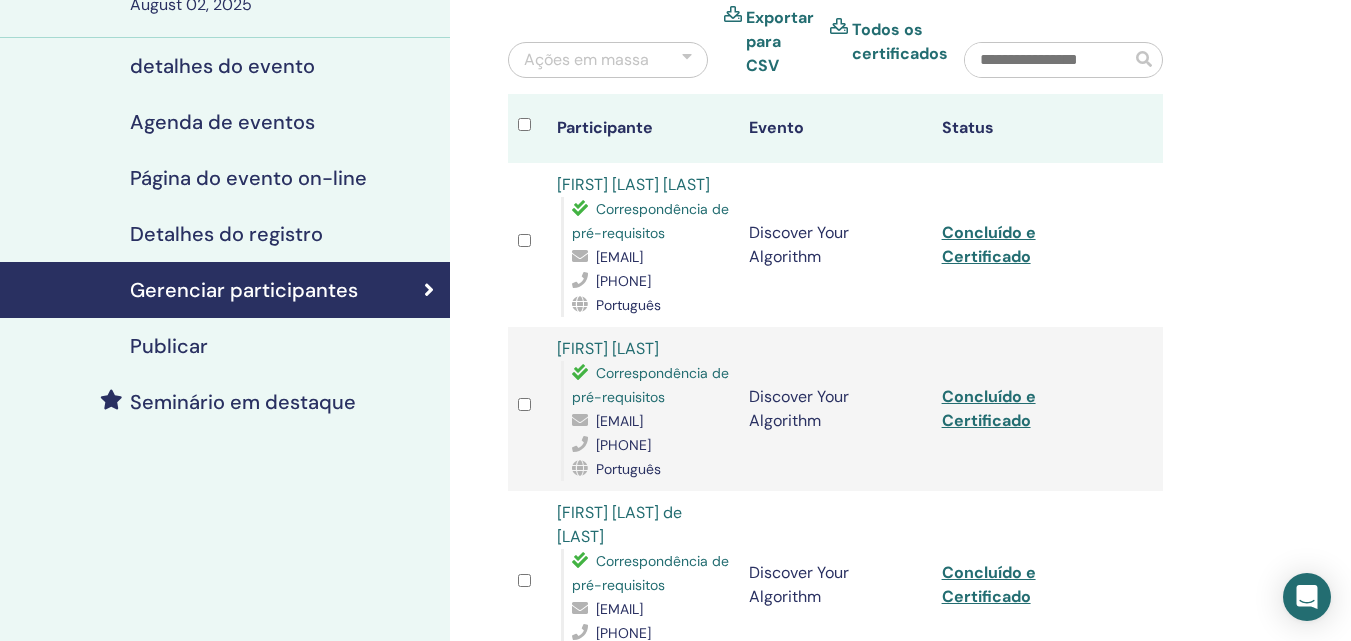 drag, startPoint x: 573, startPoint y: 307, endPoint x: 768, endPoint y: 303, distance: 195.04102 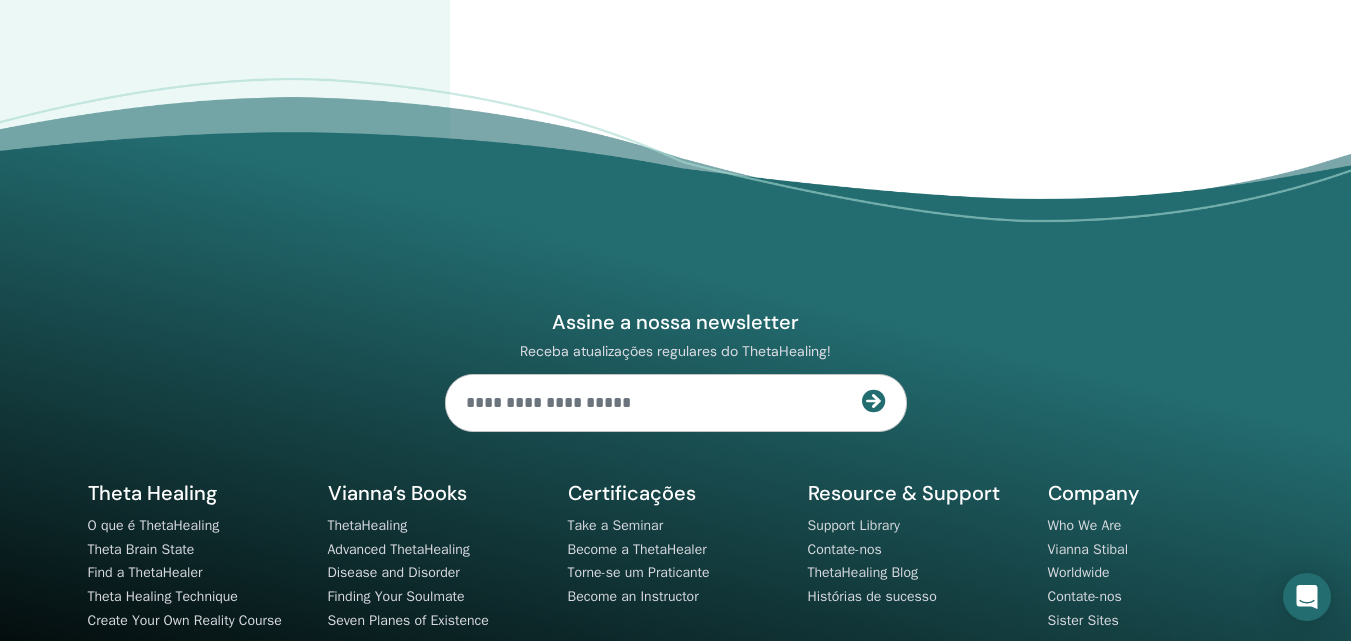 scroll, scrollTop: 2700, scrollLeft: 0, axis: vertical 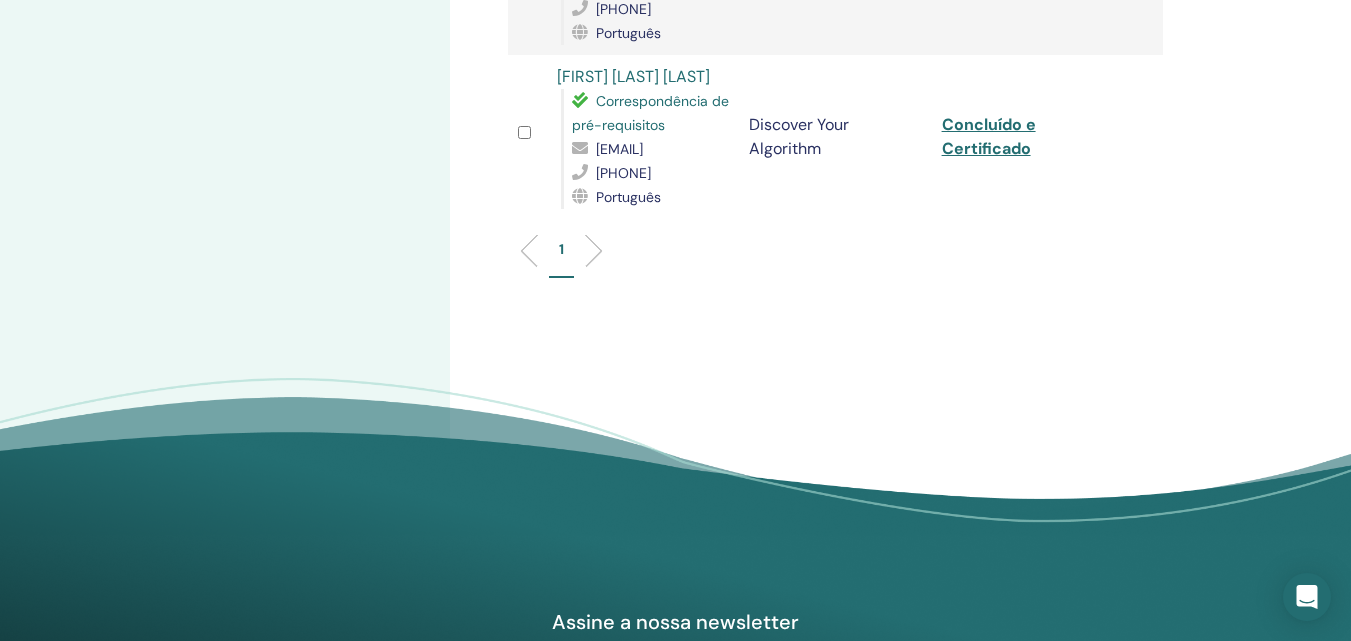 drag, startPoint x: 726, startPoint y: 513, endPoint x: 573, endPoint y: 513, distance: 153 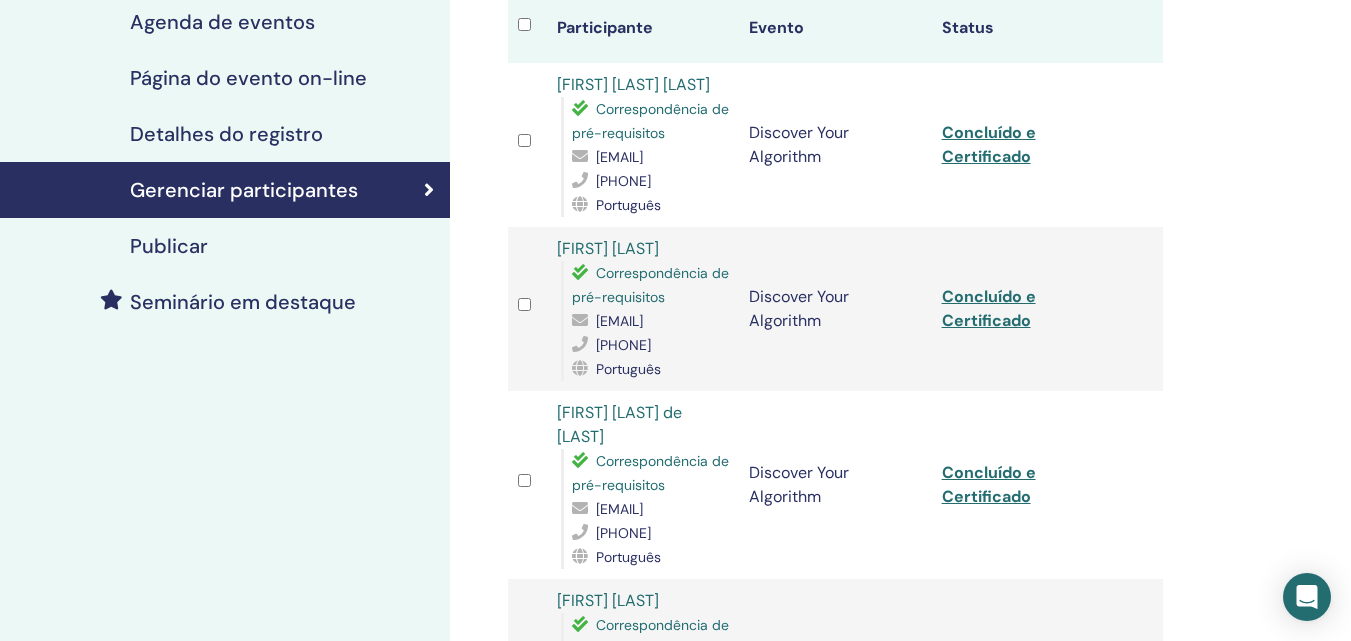 scroll, scrollTop: 400, scrollLeft: 0, axis: vertical 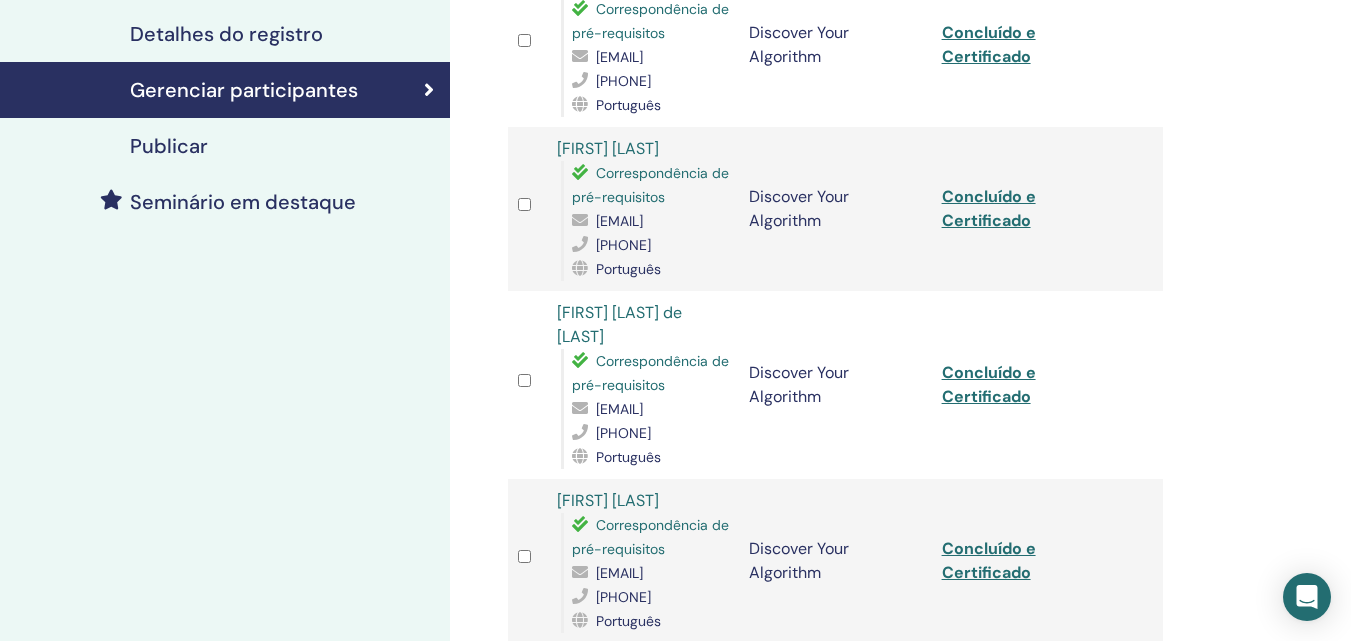 drag, startPoint x: 573, startPoint y: 296, endPoint x: 735, endPoint y: 291, distance: 162.07715 